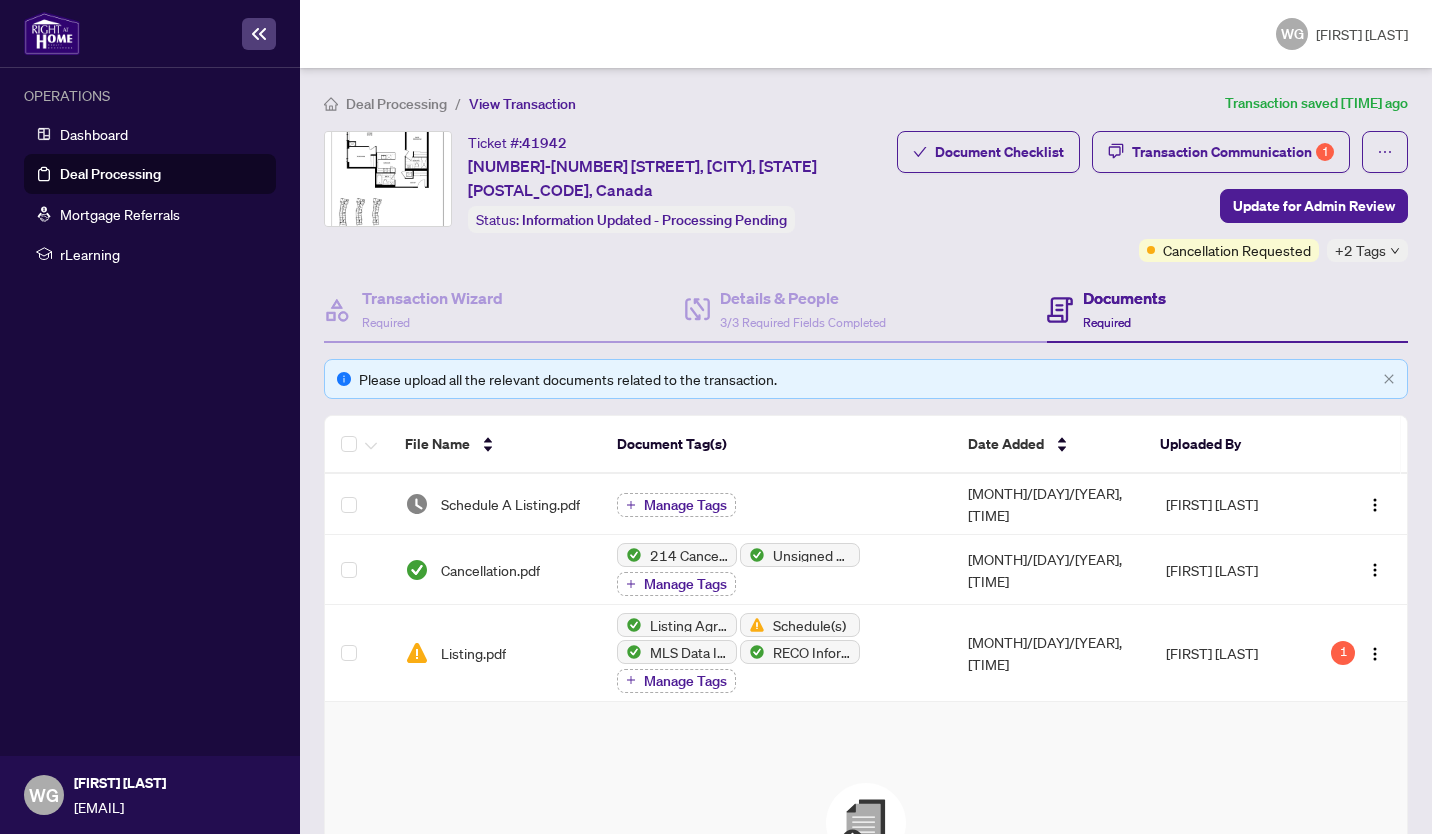 scroll, scrollTop: 0, scrollLeft: 0, axis: both 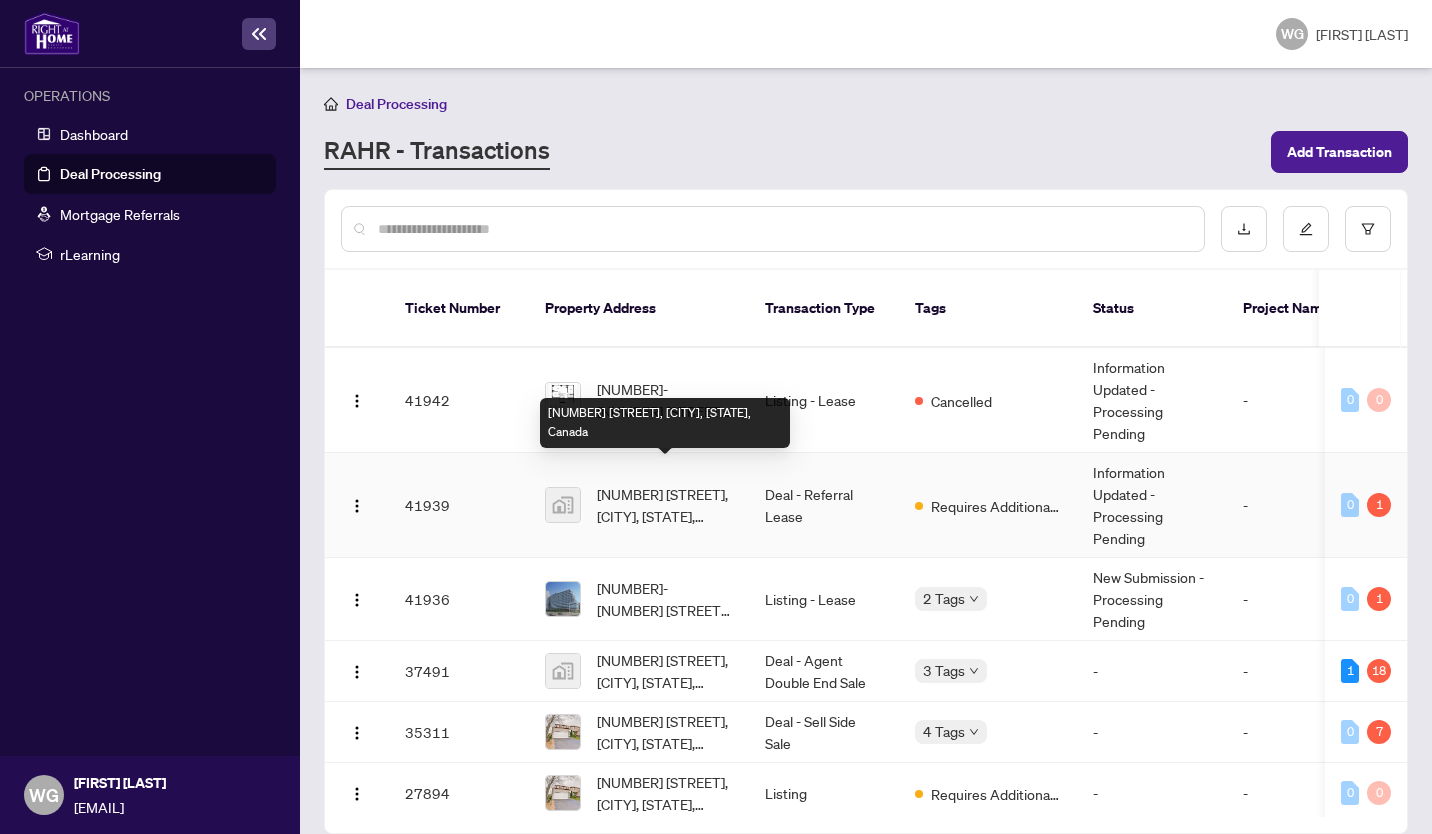 click on "[NUMBER] [STREET], [CITY], [STATE], Canada" at bounding box center (665, 505) 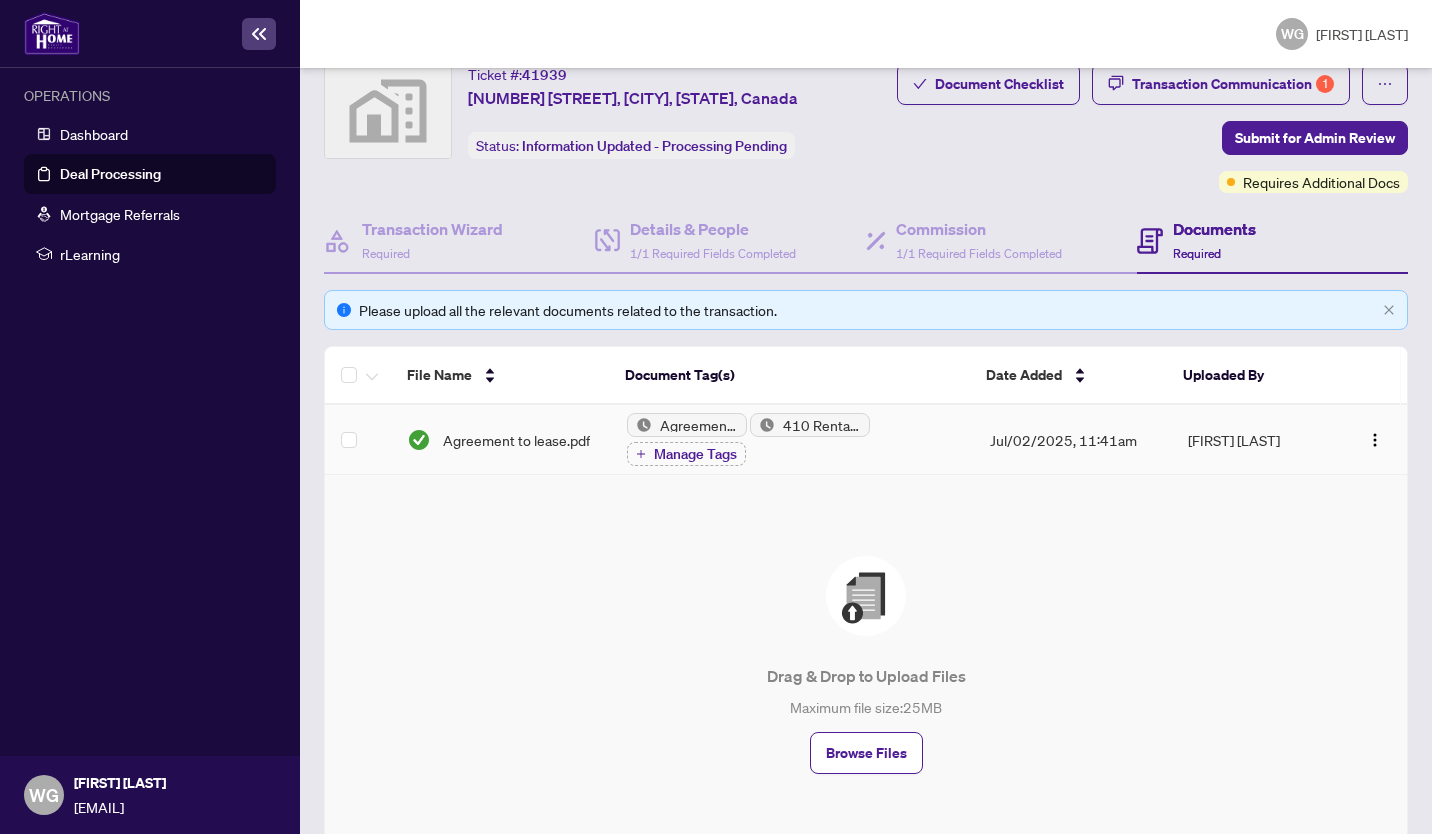 scroll, scrollTop: 52, scrollLeft: 0, axis: vertical 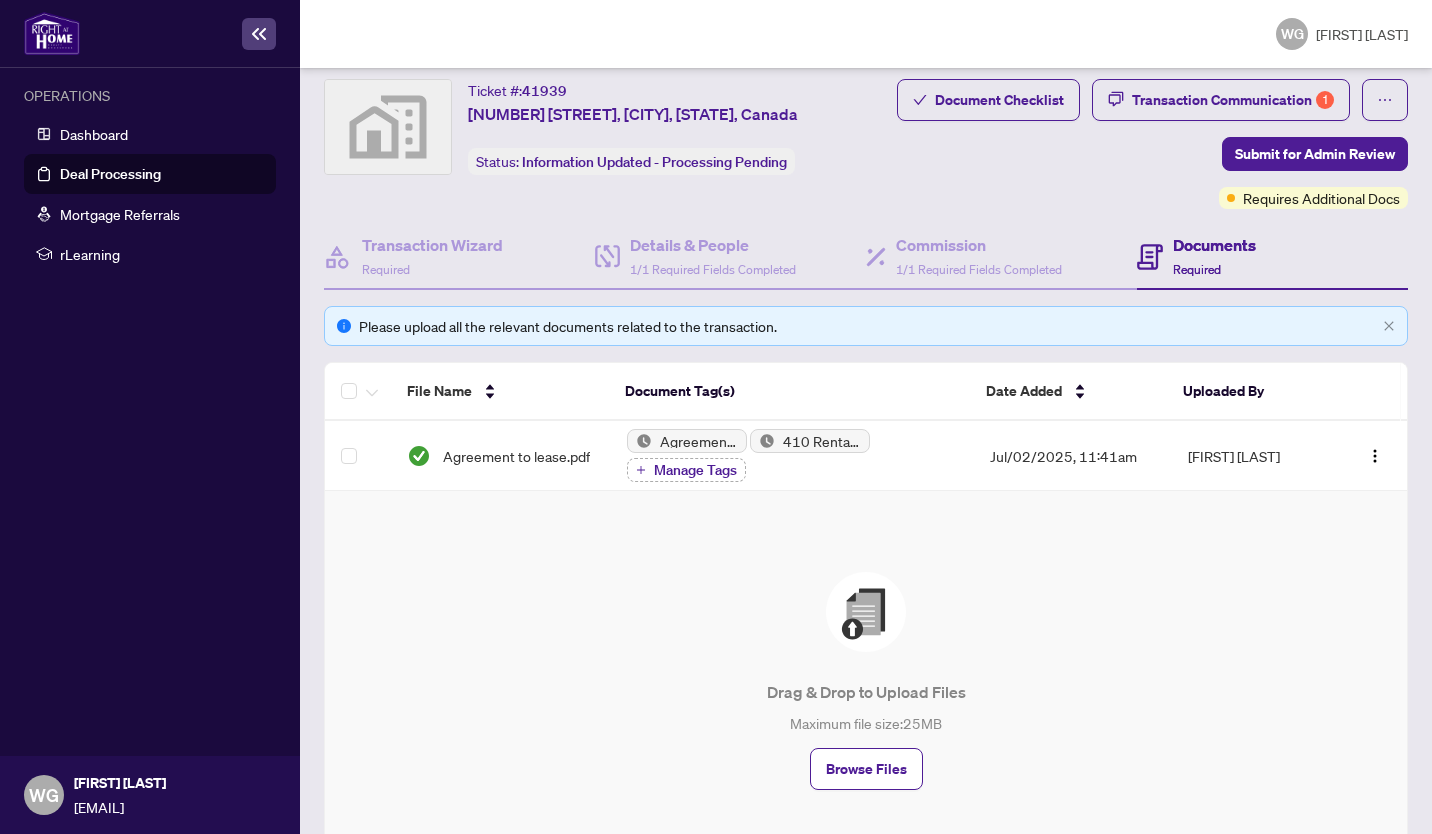 click on "Required" at bounding box center (1197, 269) 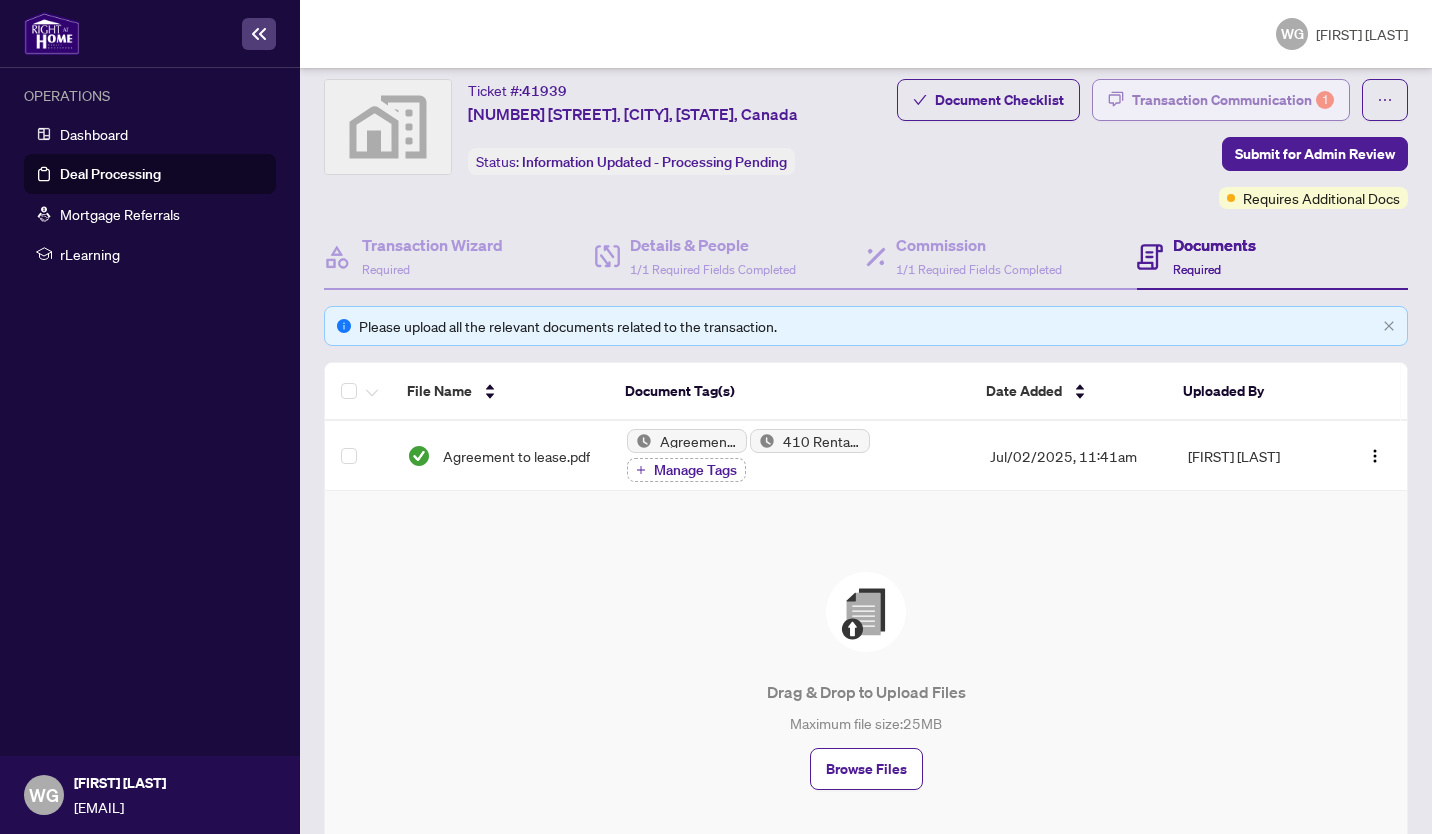 click on "Transaction Communication 1" at bounding box center (1233, 100) 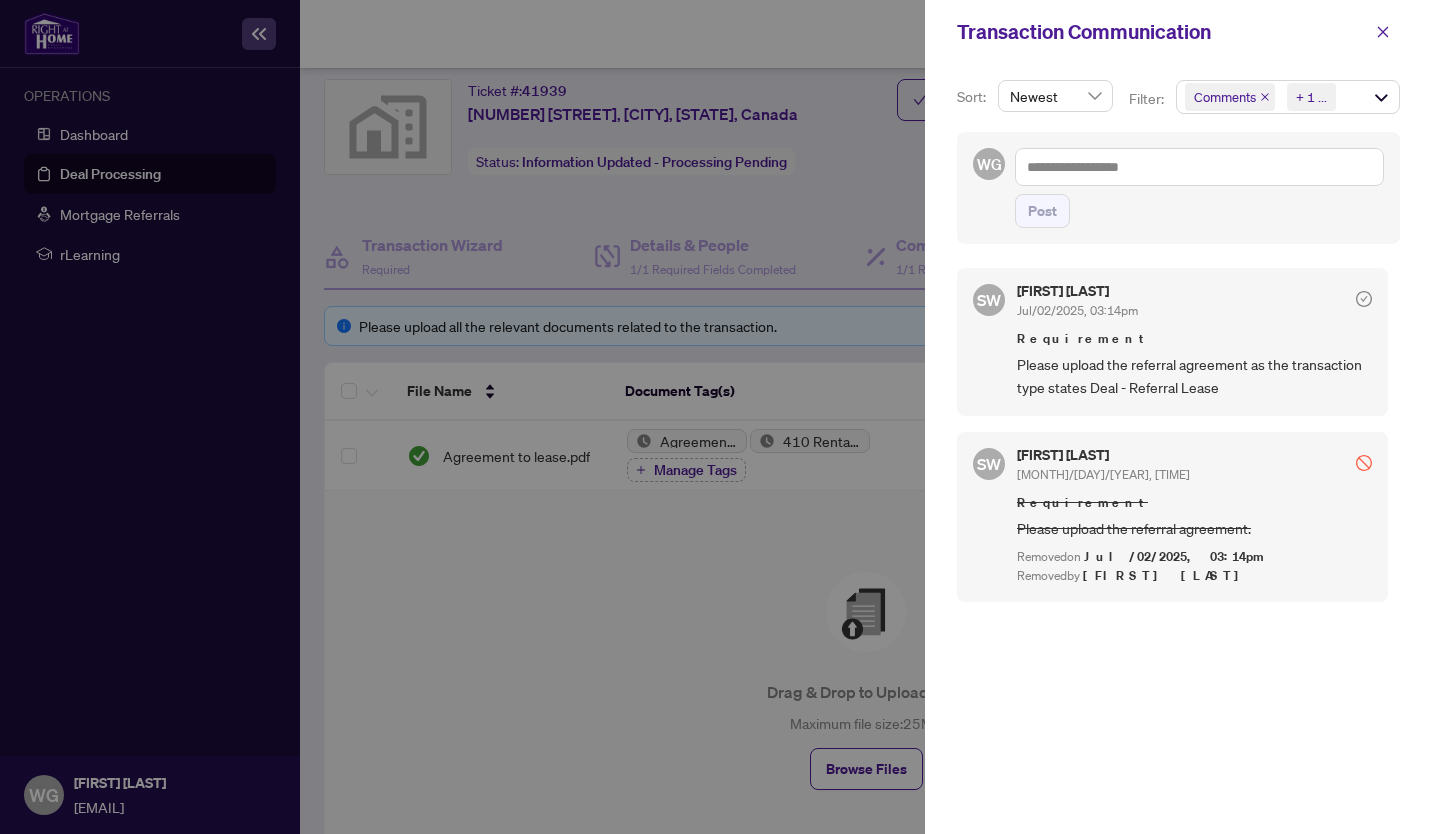 click at bounding box center (716, 417) 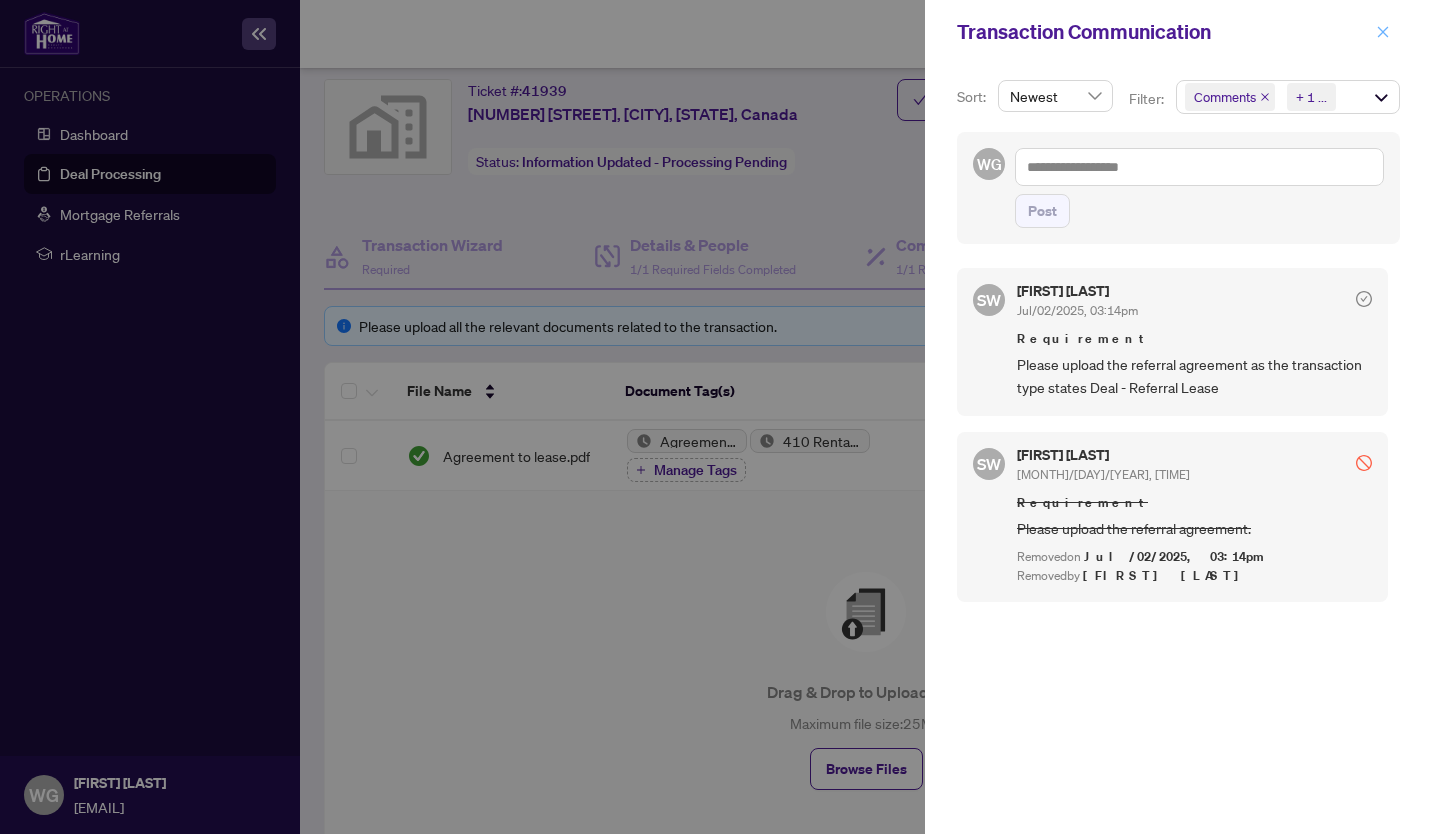 click at bounding box center (1383, 32) 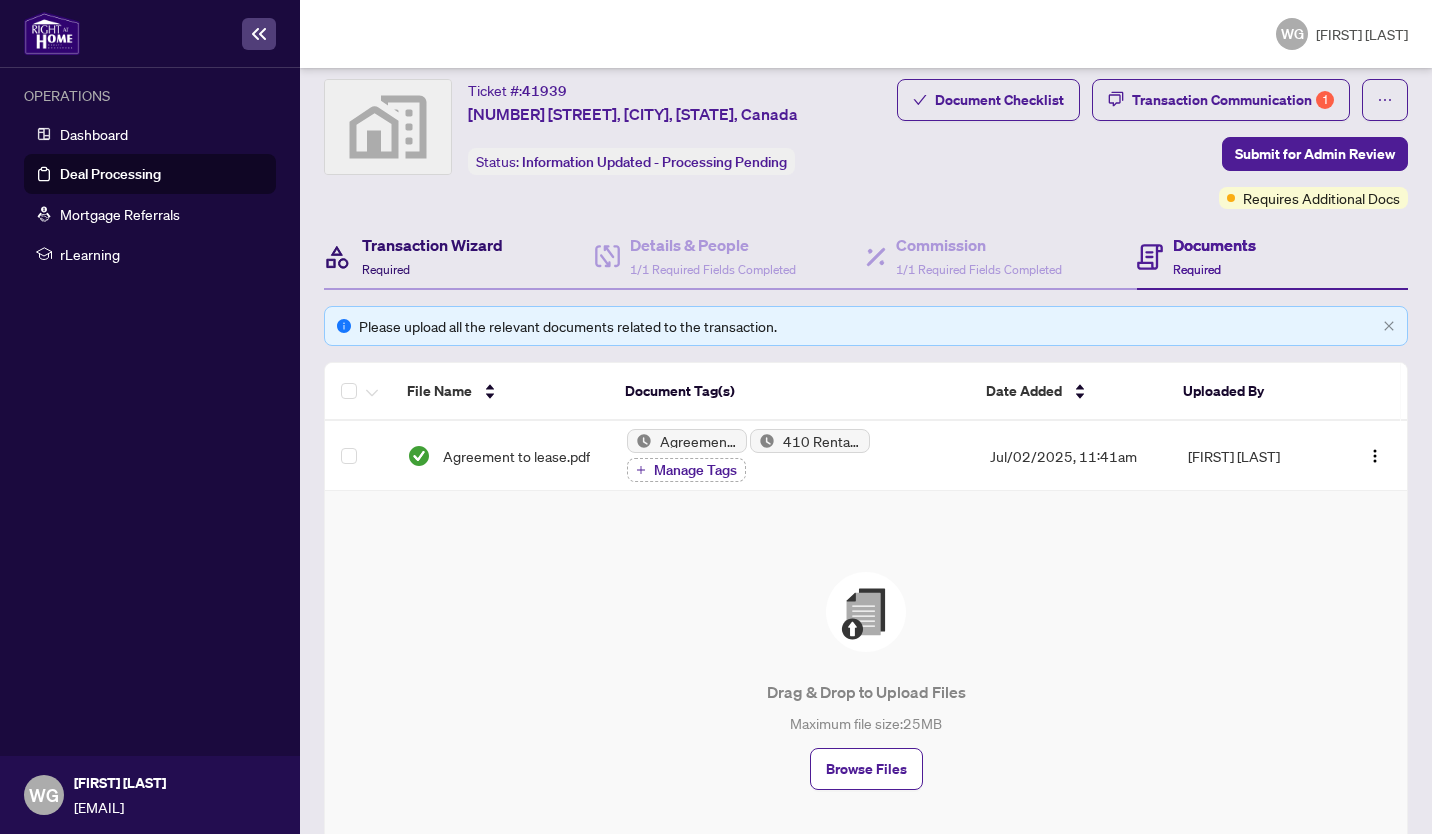 click on "Transaction Wizard" at bounding box center [432, 245] 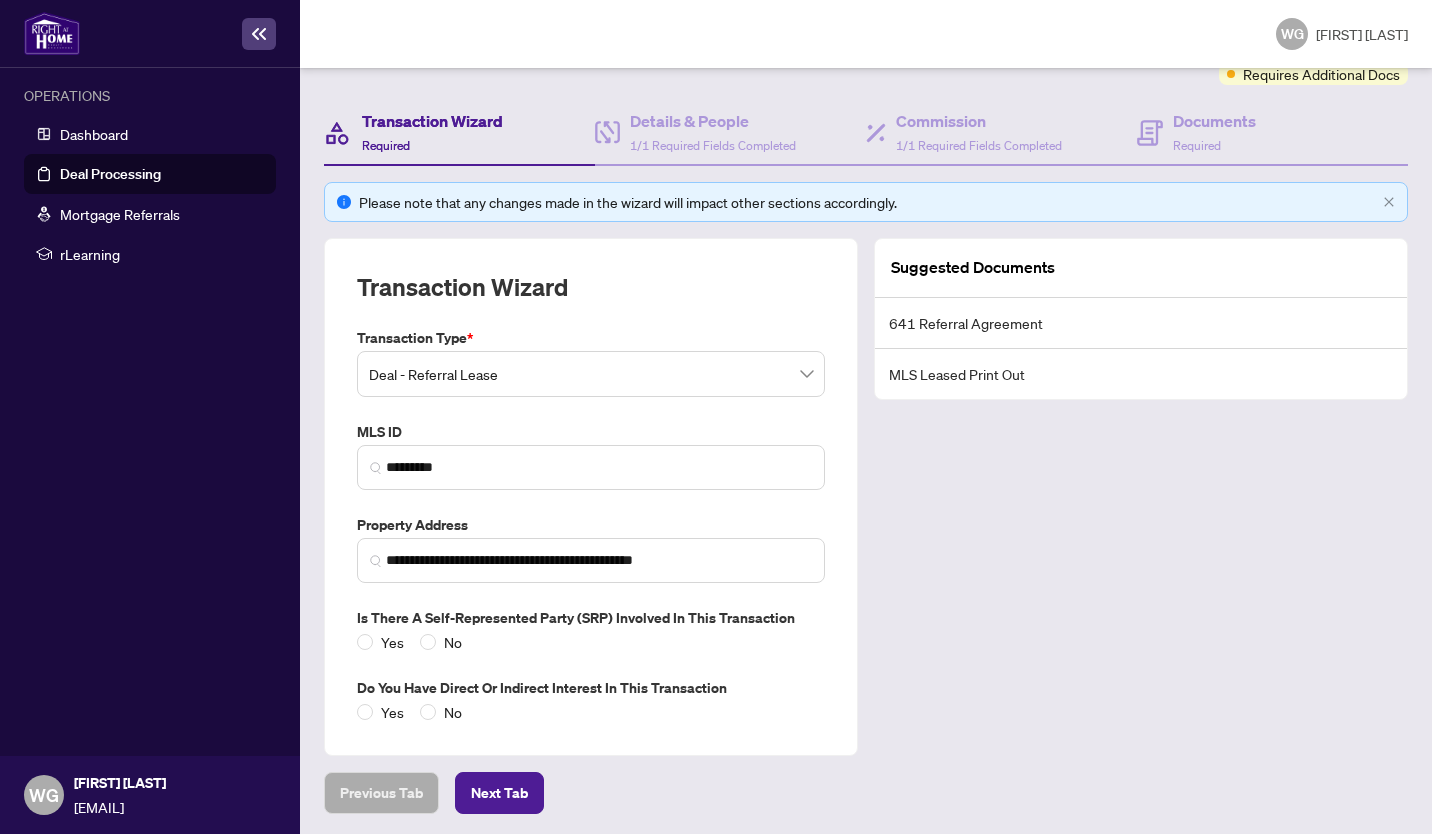 scroll, scrollTop: 178, scrollLeft: 0, axis: vertical 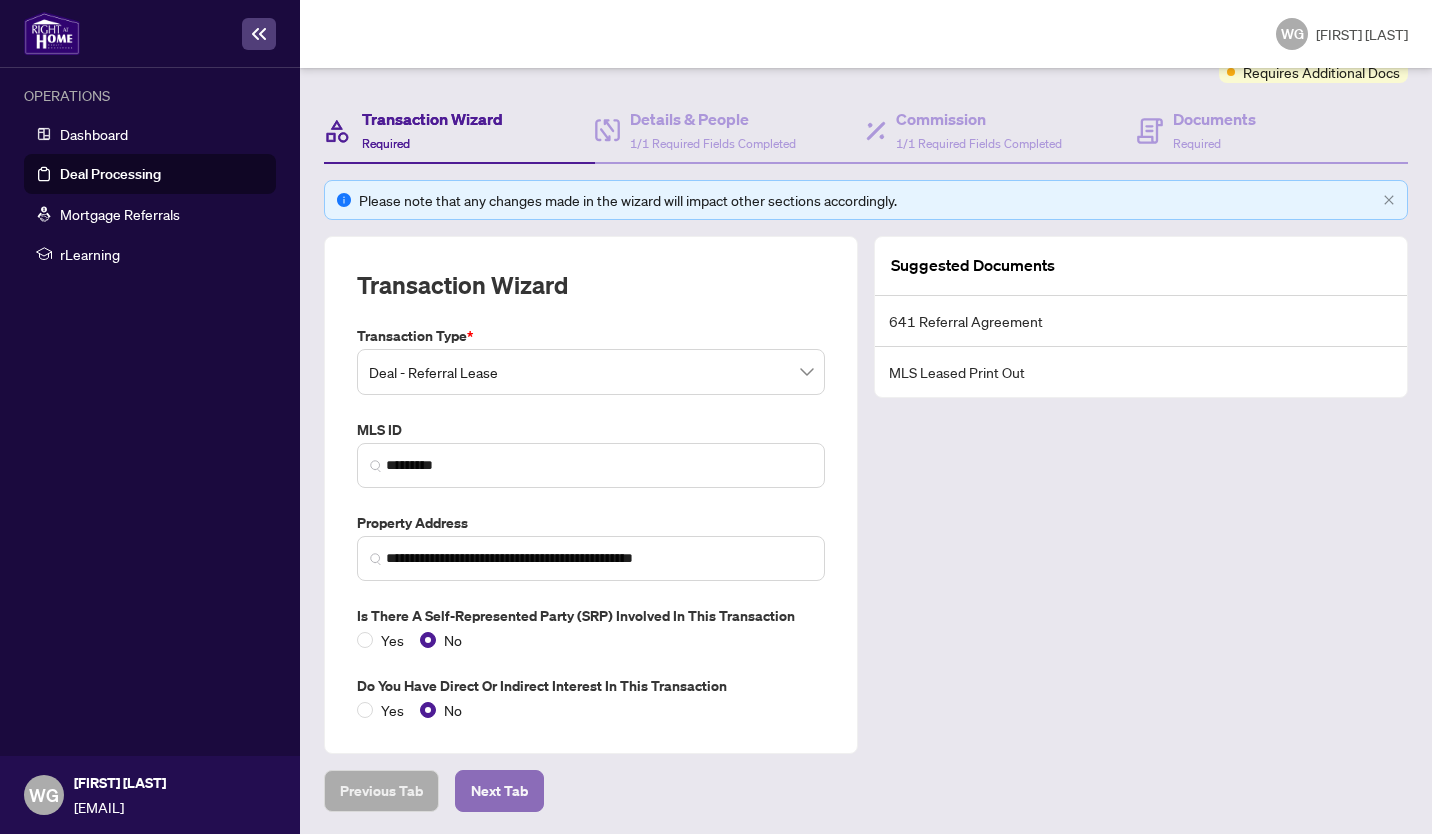 click on "Next Tab" at bounding box center (381, 791) 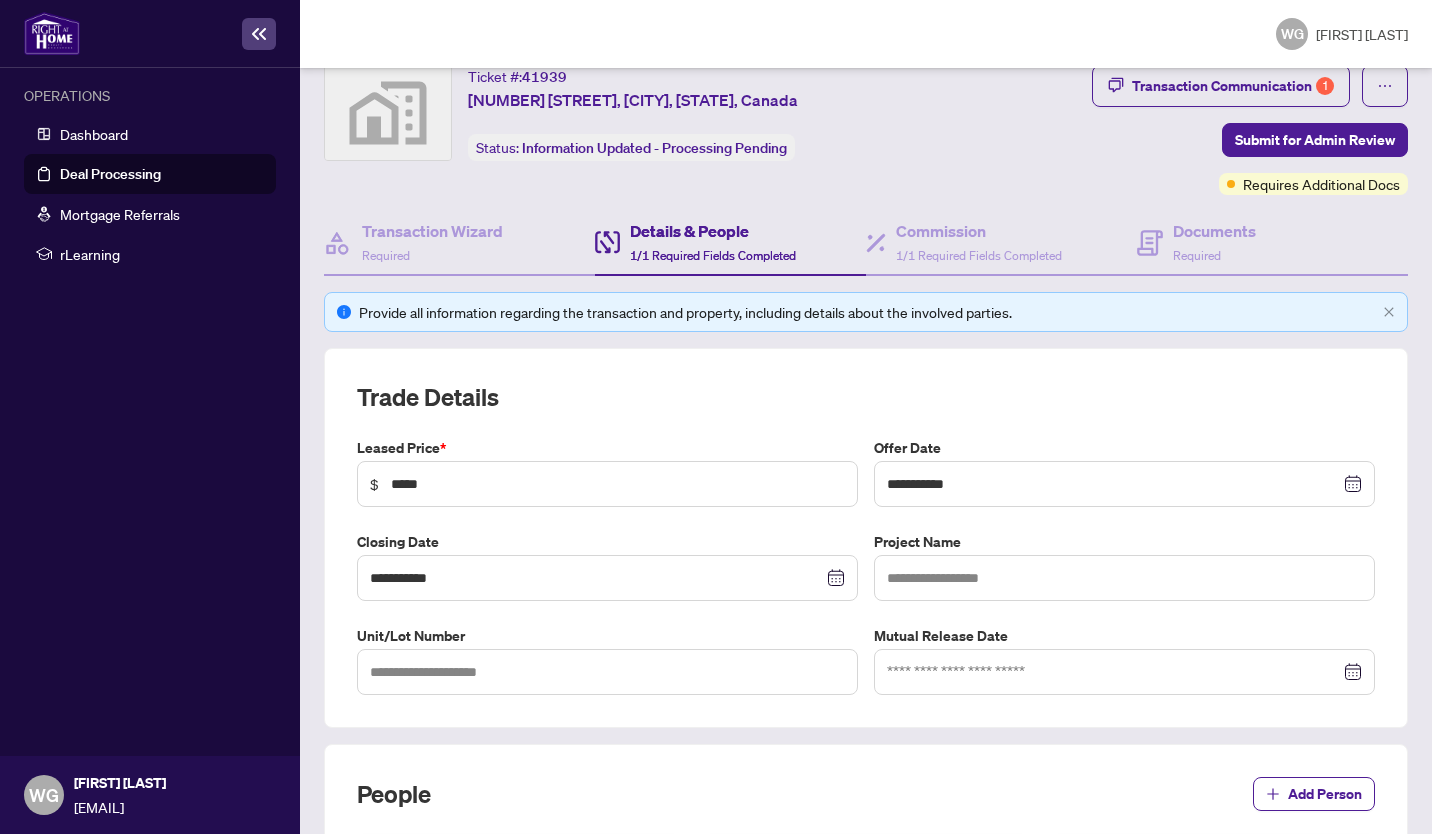 scroll, scrollTop: 22, scrollLeft: 0, axis: vertical 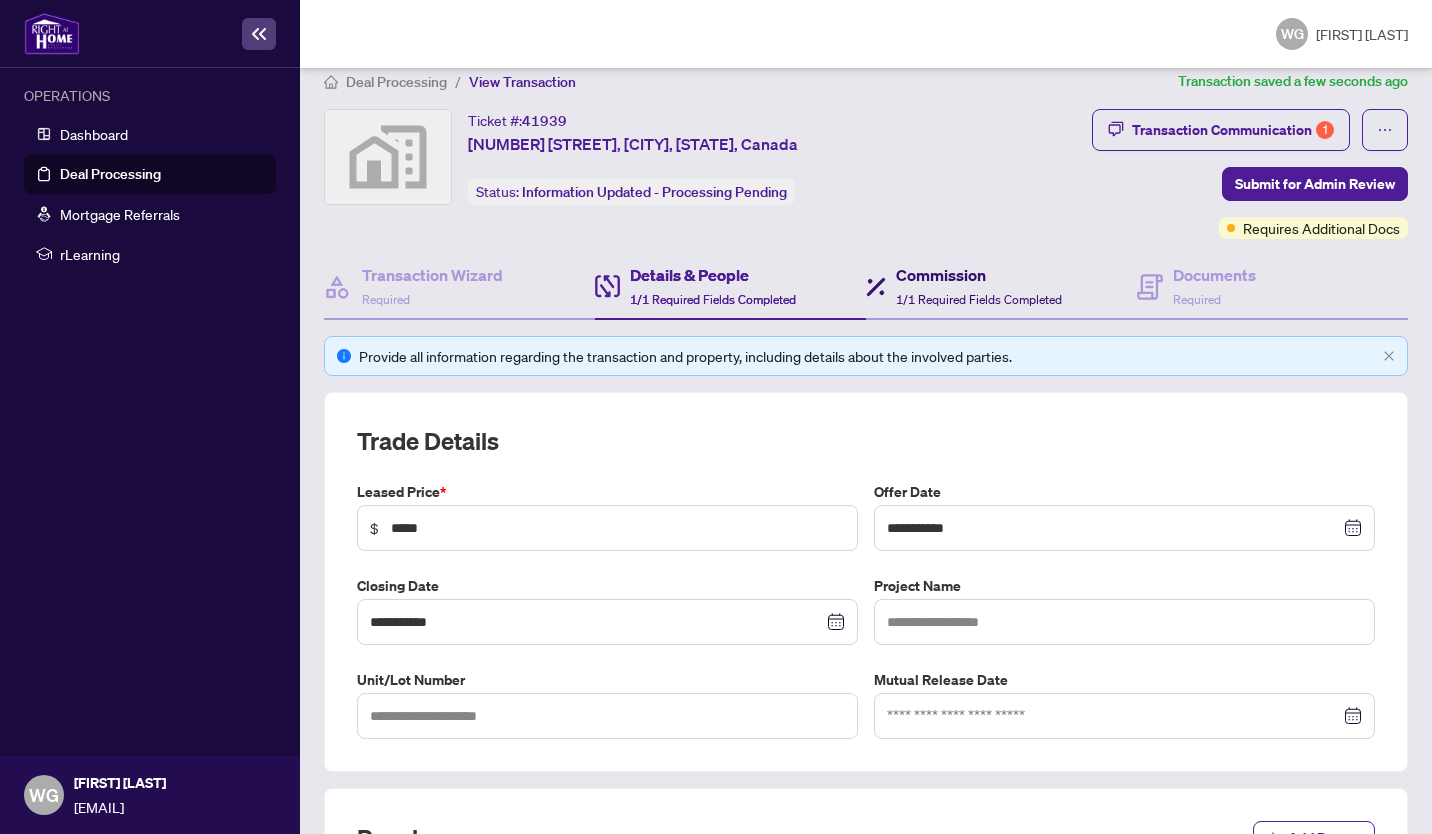 click on "Commission" at bounding box center (979, 275) 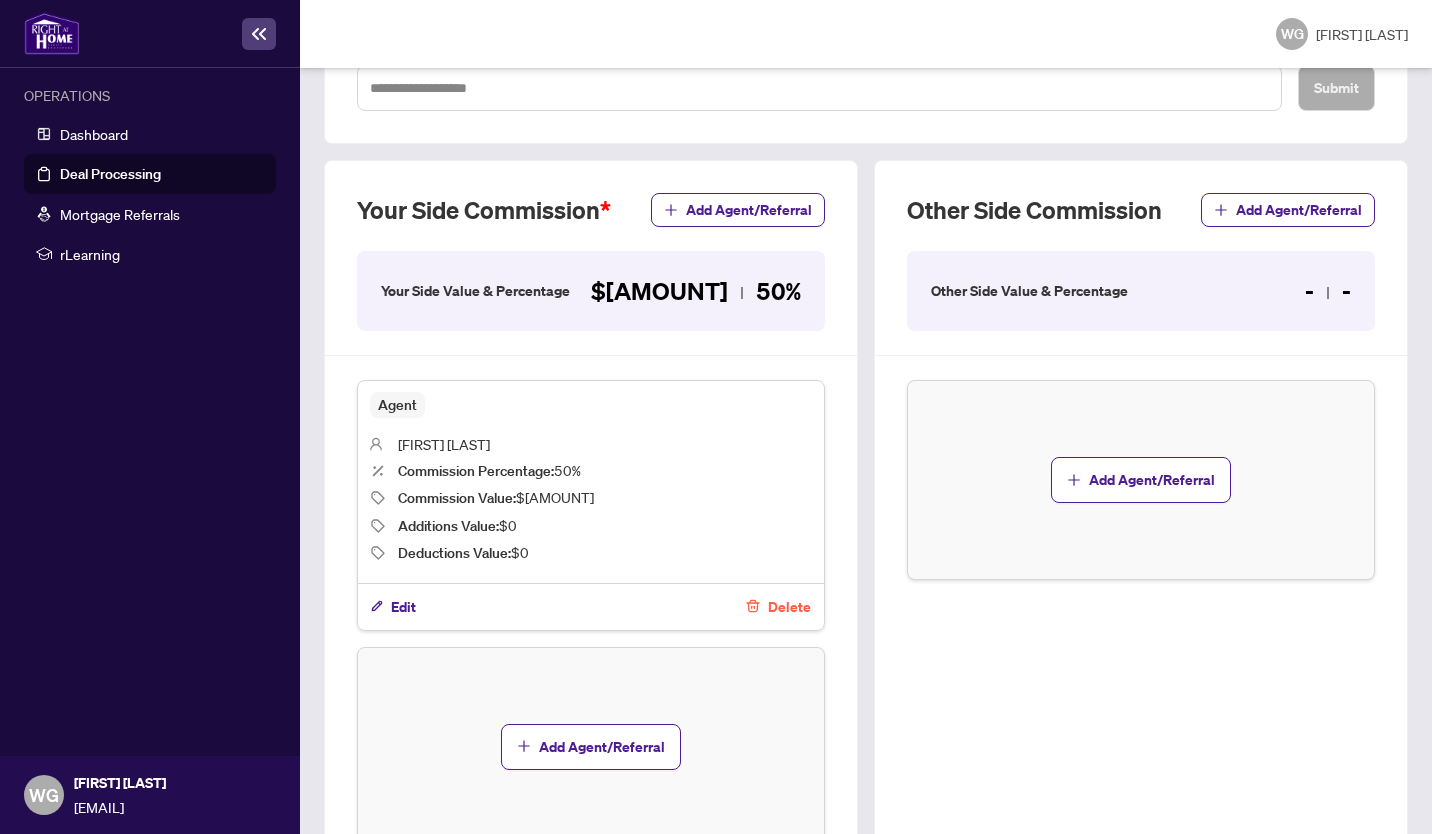 scroll, scrollTop: 486, scrollLeft: 0, axis: vertical 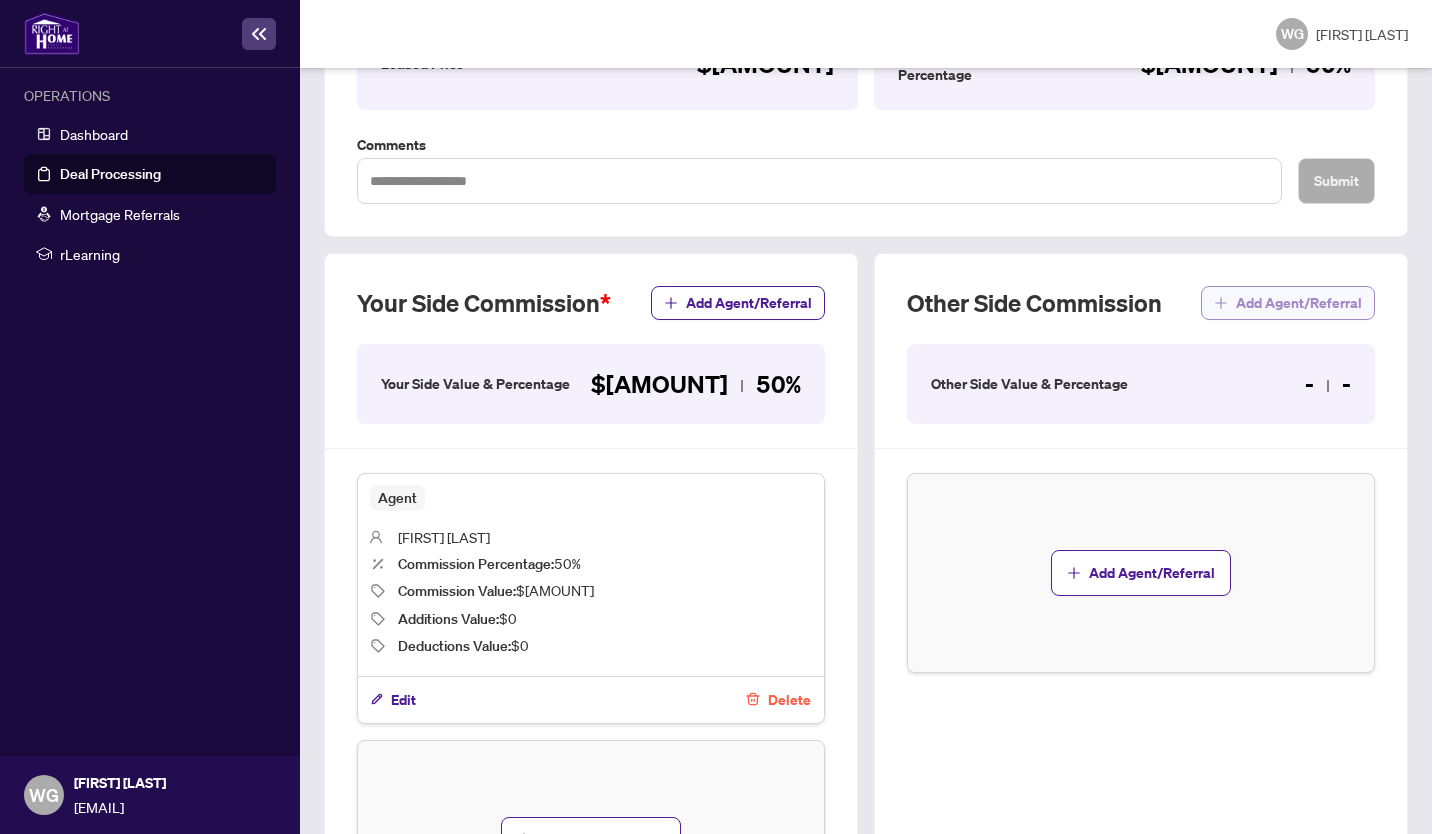 click on "Add Agent/Referral" at bounding box center (1299, 303) 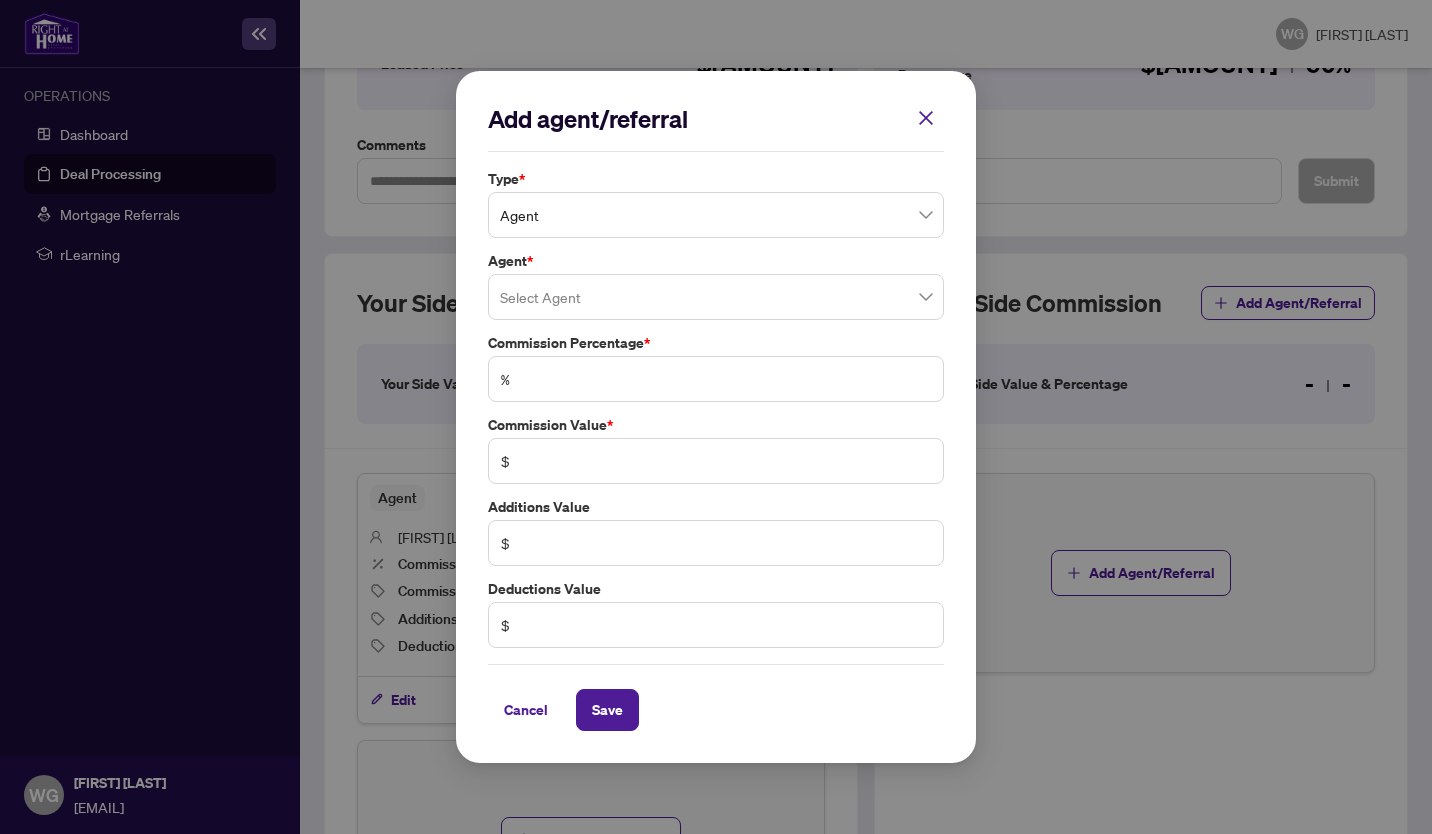 click on "Agent" at bounding box center (716, 215) 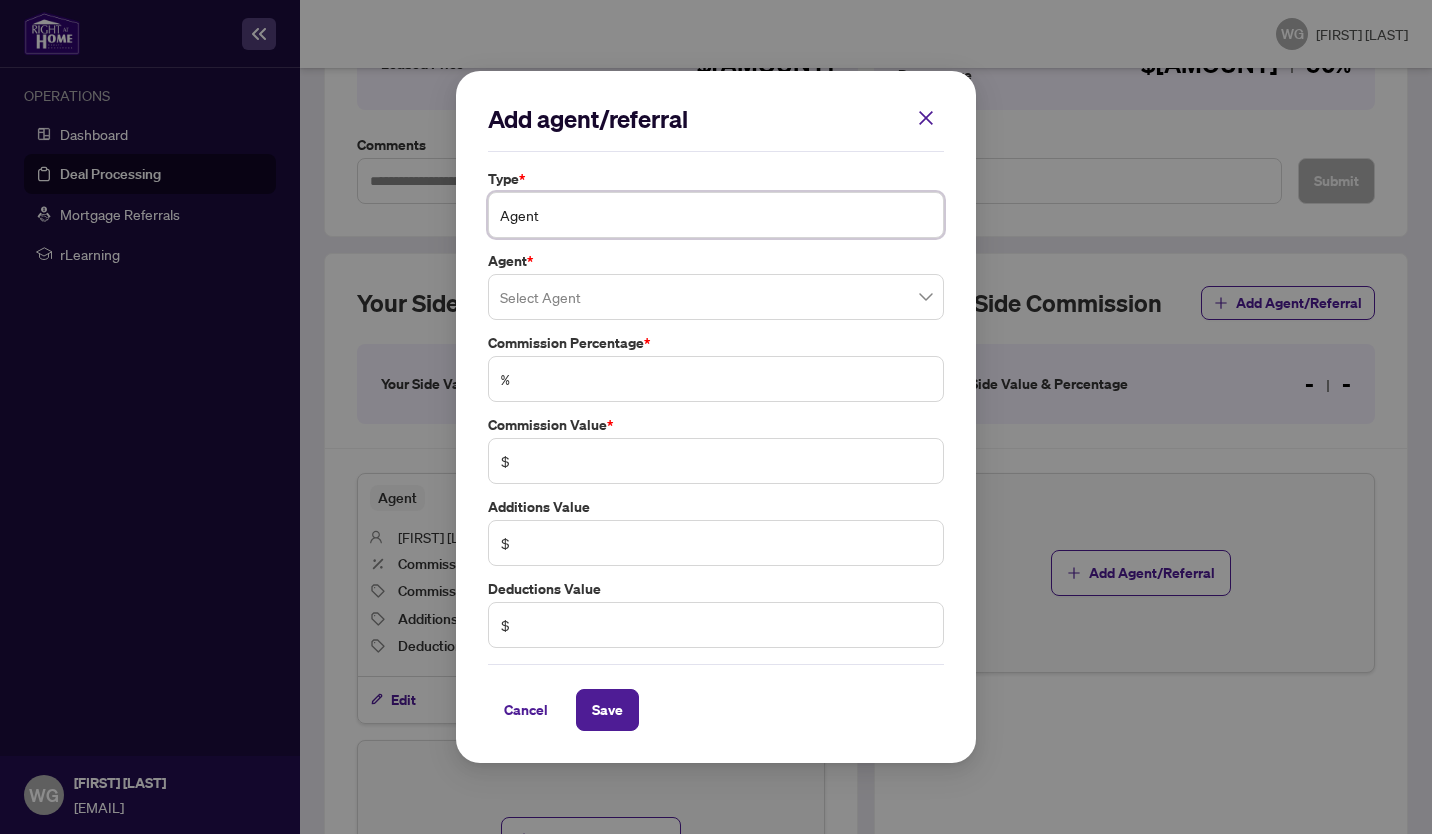 click on "Agent" at bounding box center (716, 215) 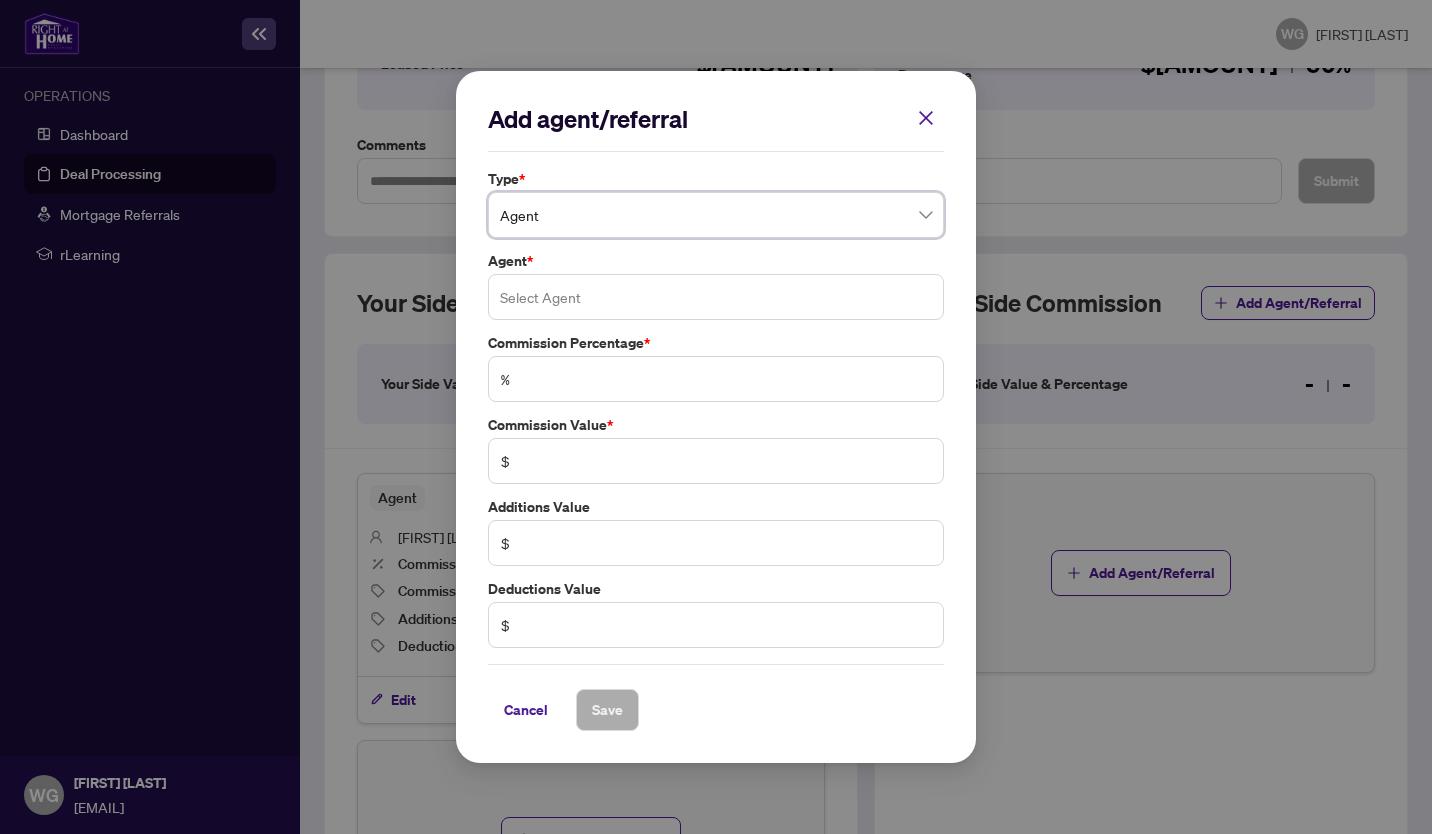 click at bounding box center (716, 297) 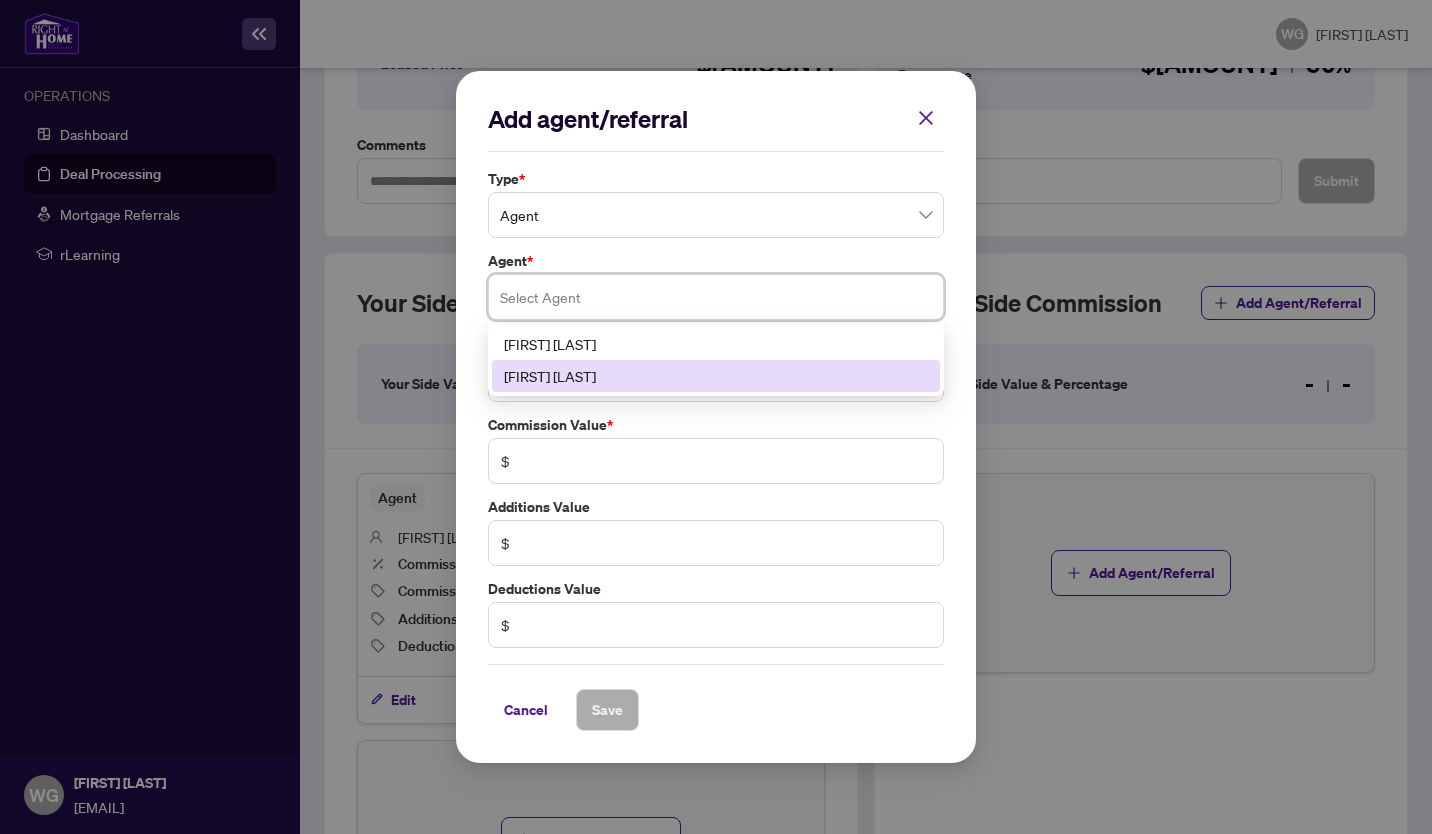 click on "[FIRST] [LAST]" at bounding box center [716, 376] 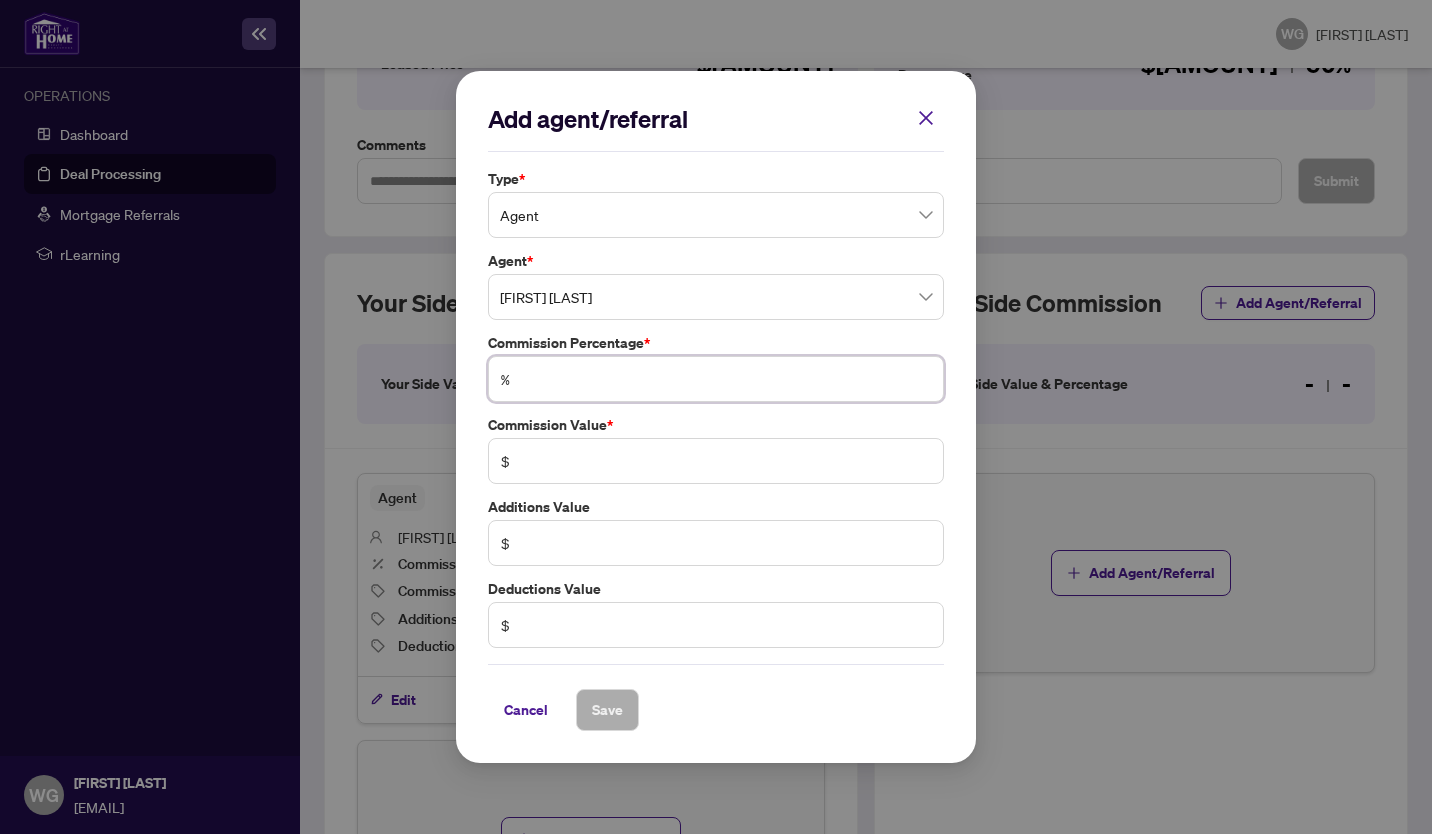 click at bounding box center [726, 379] 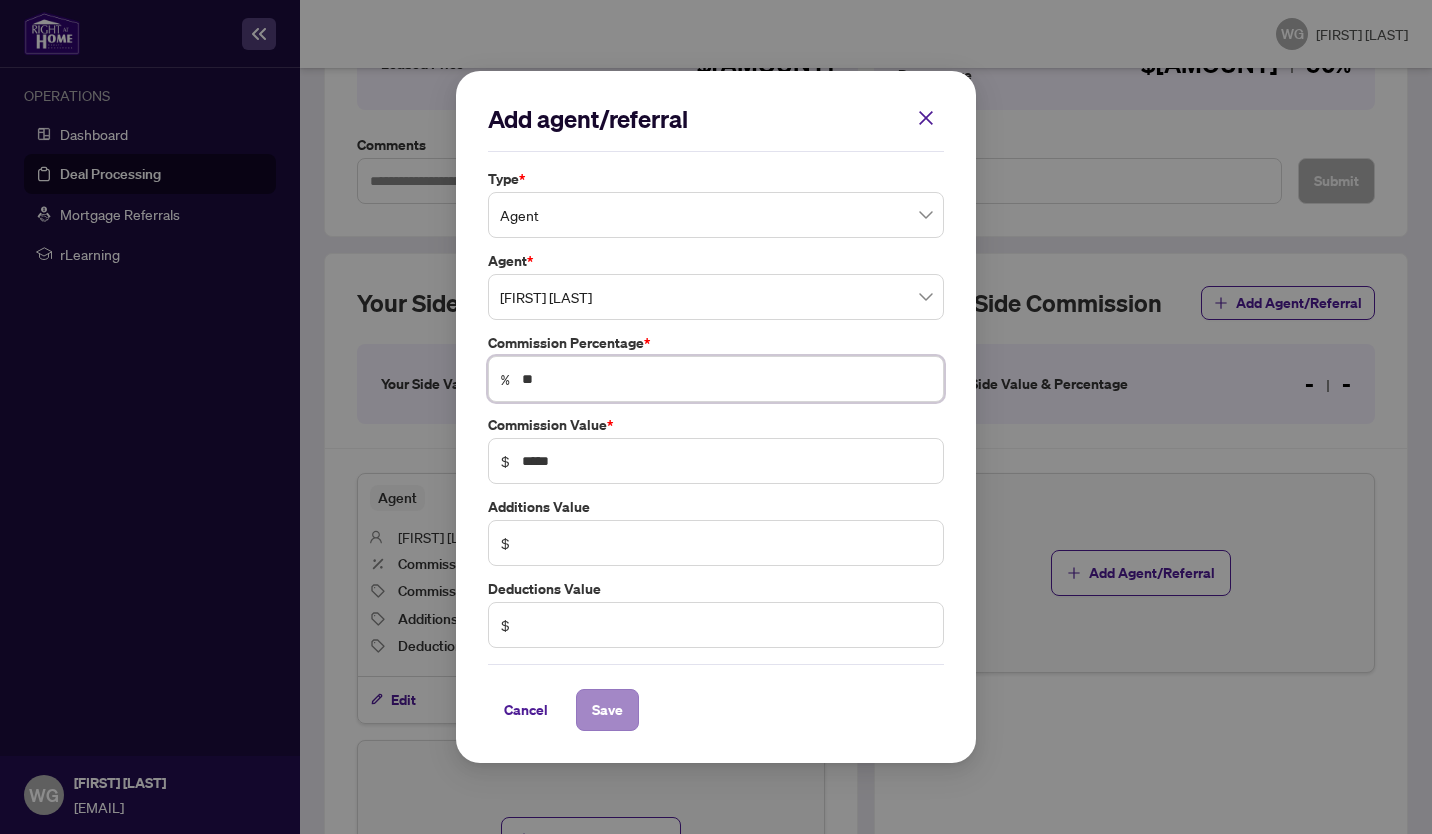 type on "**" 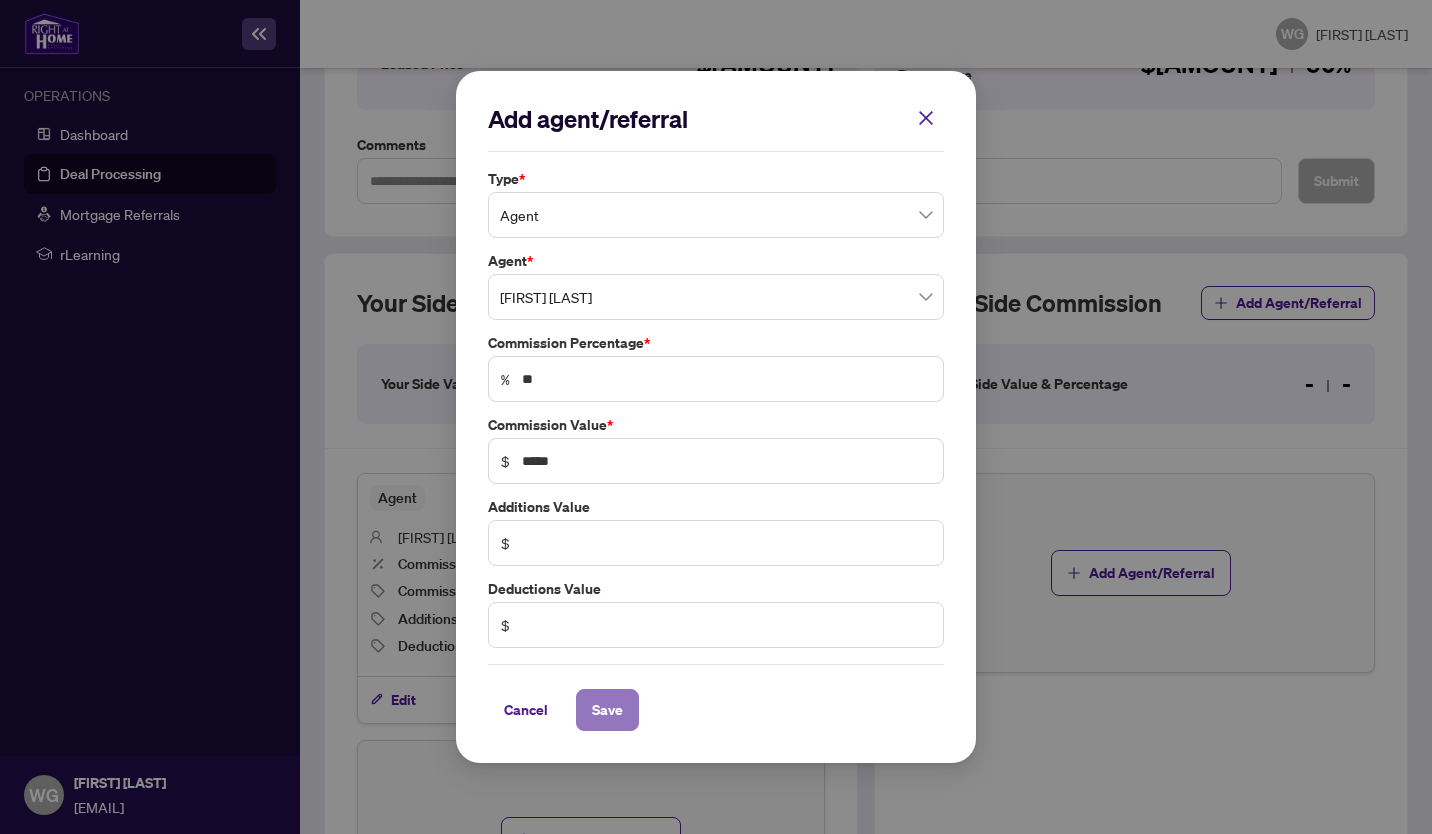 click on "Save" at bounding box center [607, 710] 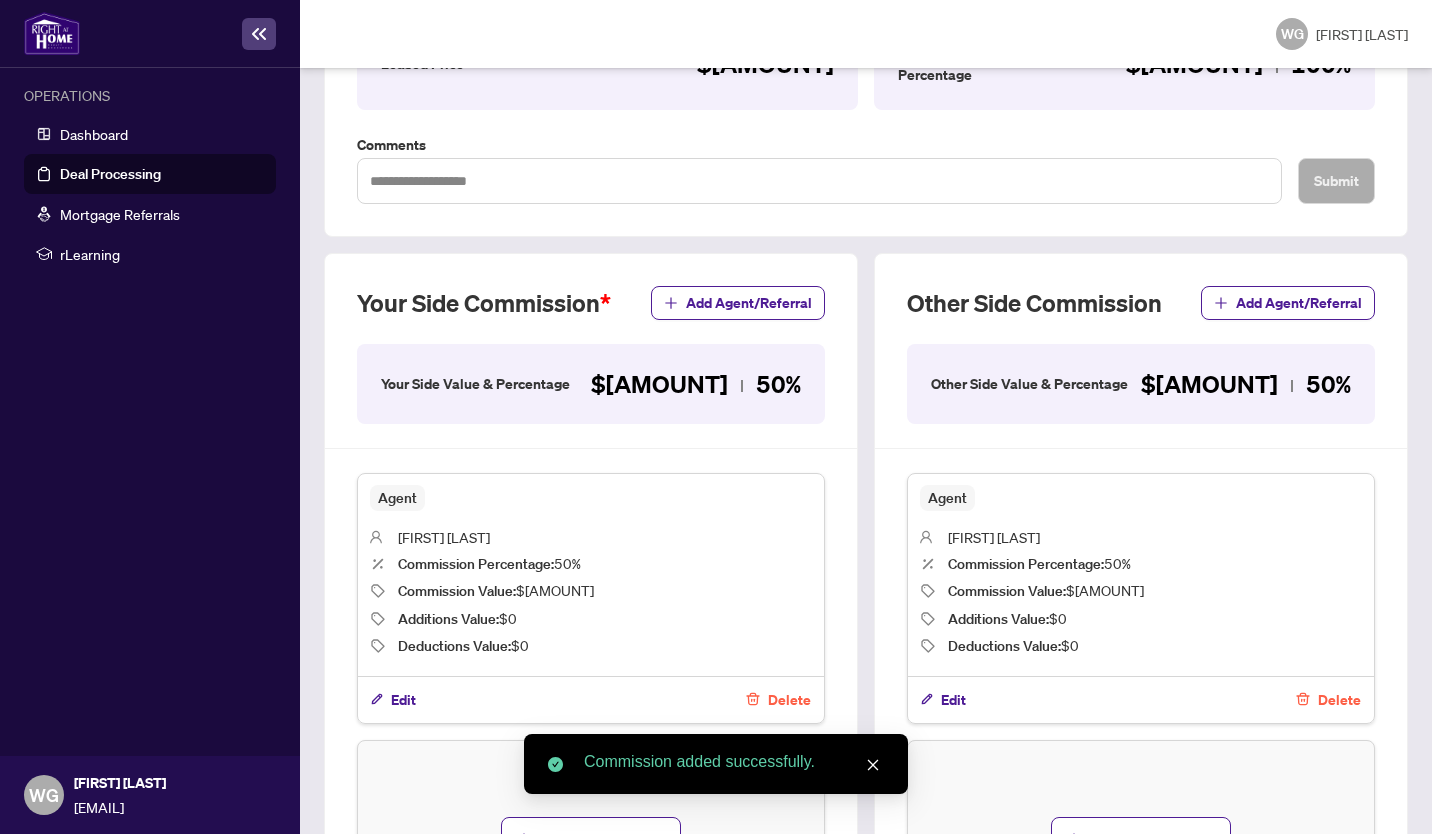 click on "Delete" at bounding box center (789, 700) 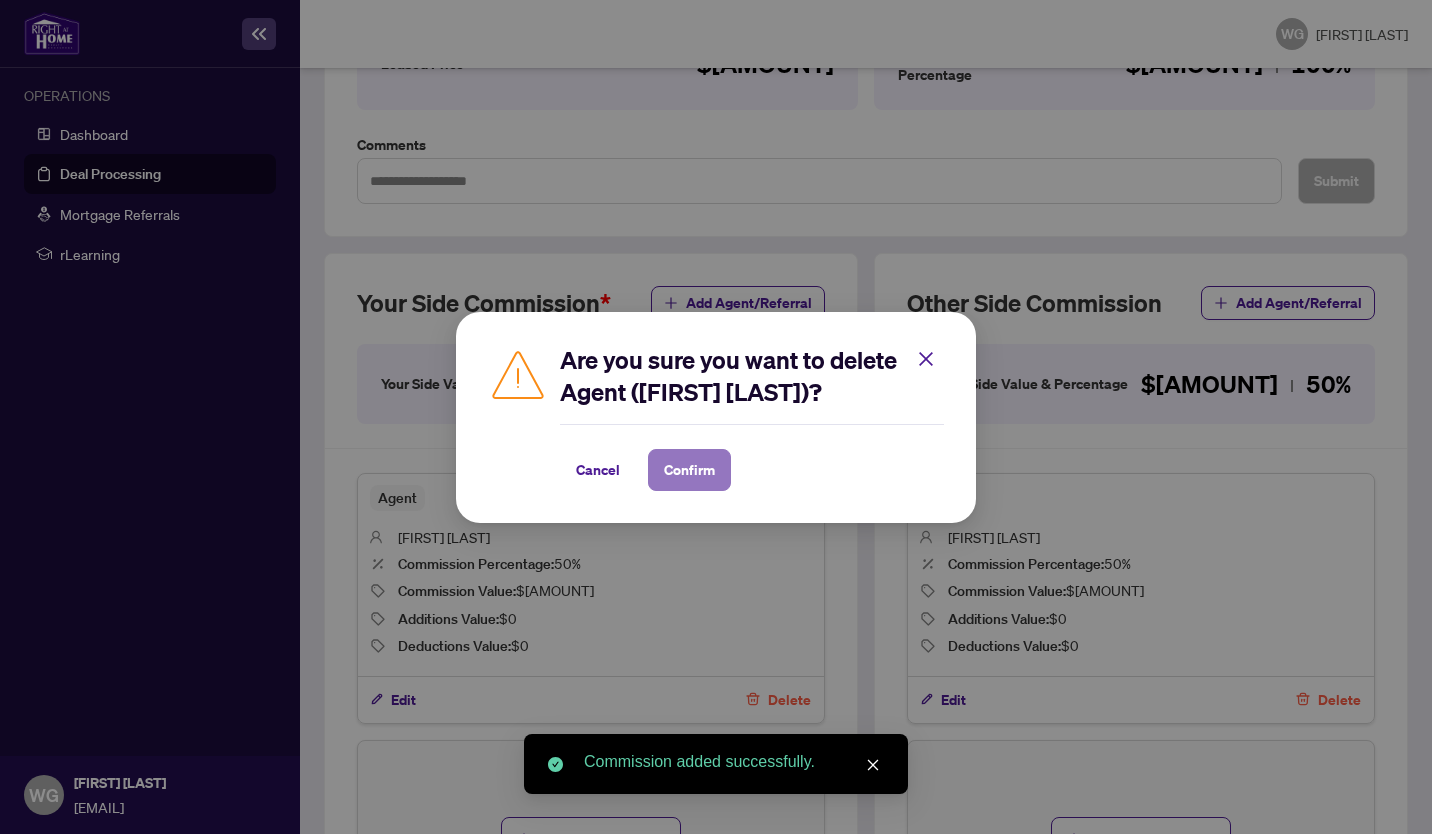 click on "Confirm" at bounding box center [689, 470] 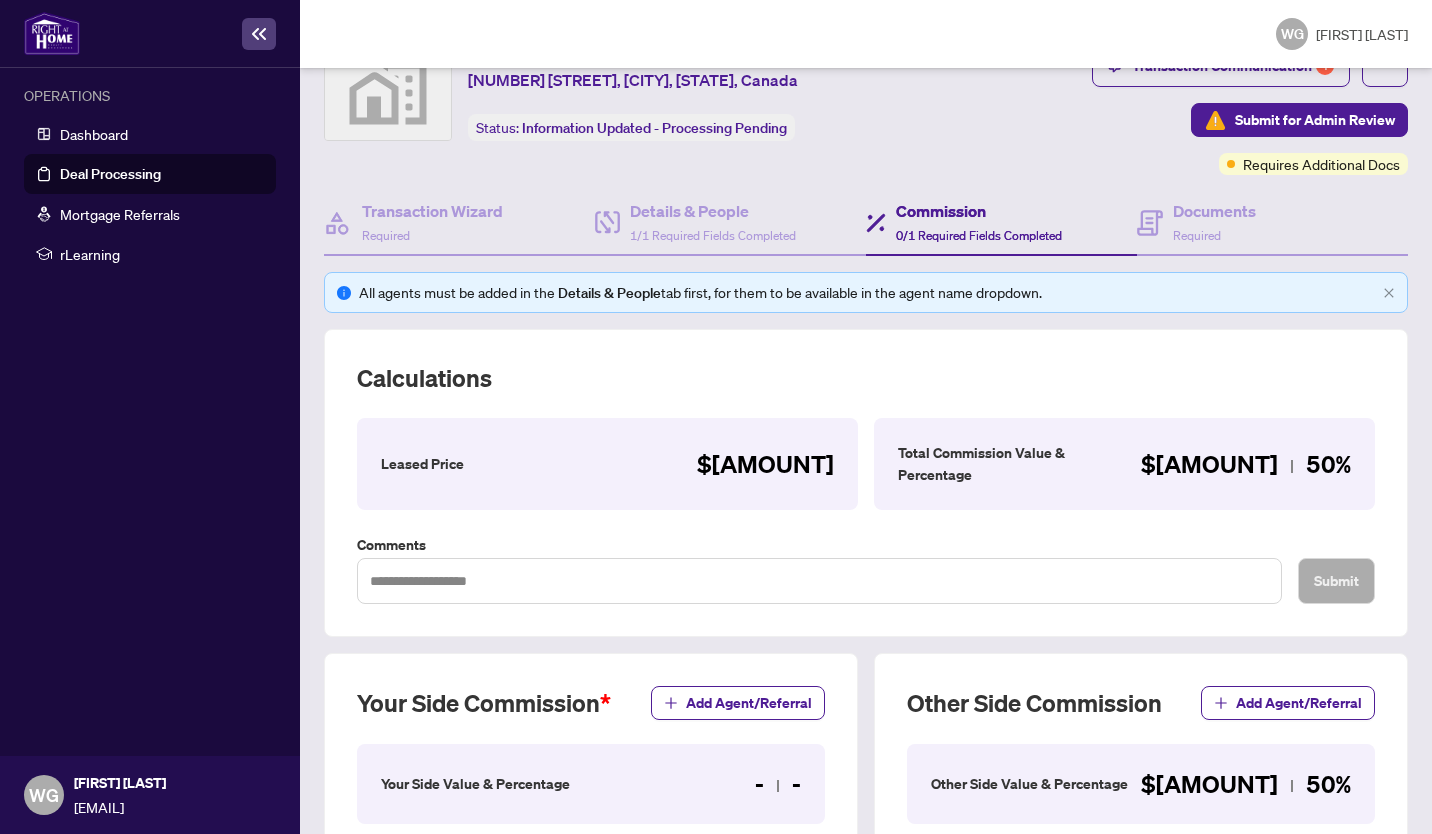 scroll, scrollTop: 0, scrollLeft: 0, axis: both 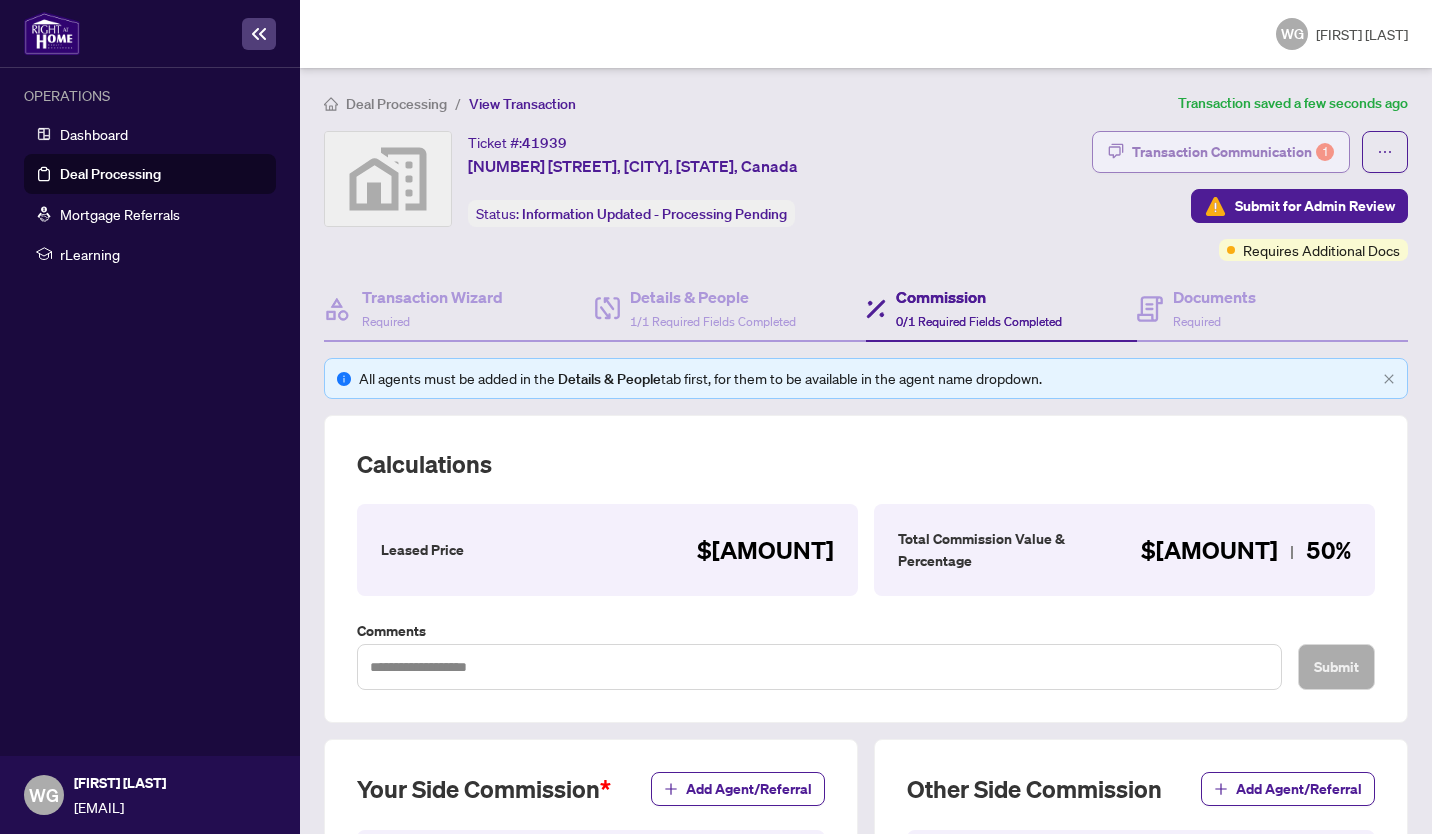 click on "Transaction Communication 1" at bounding box center [1233, 152] 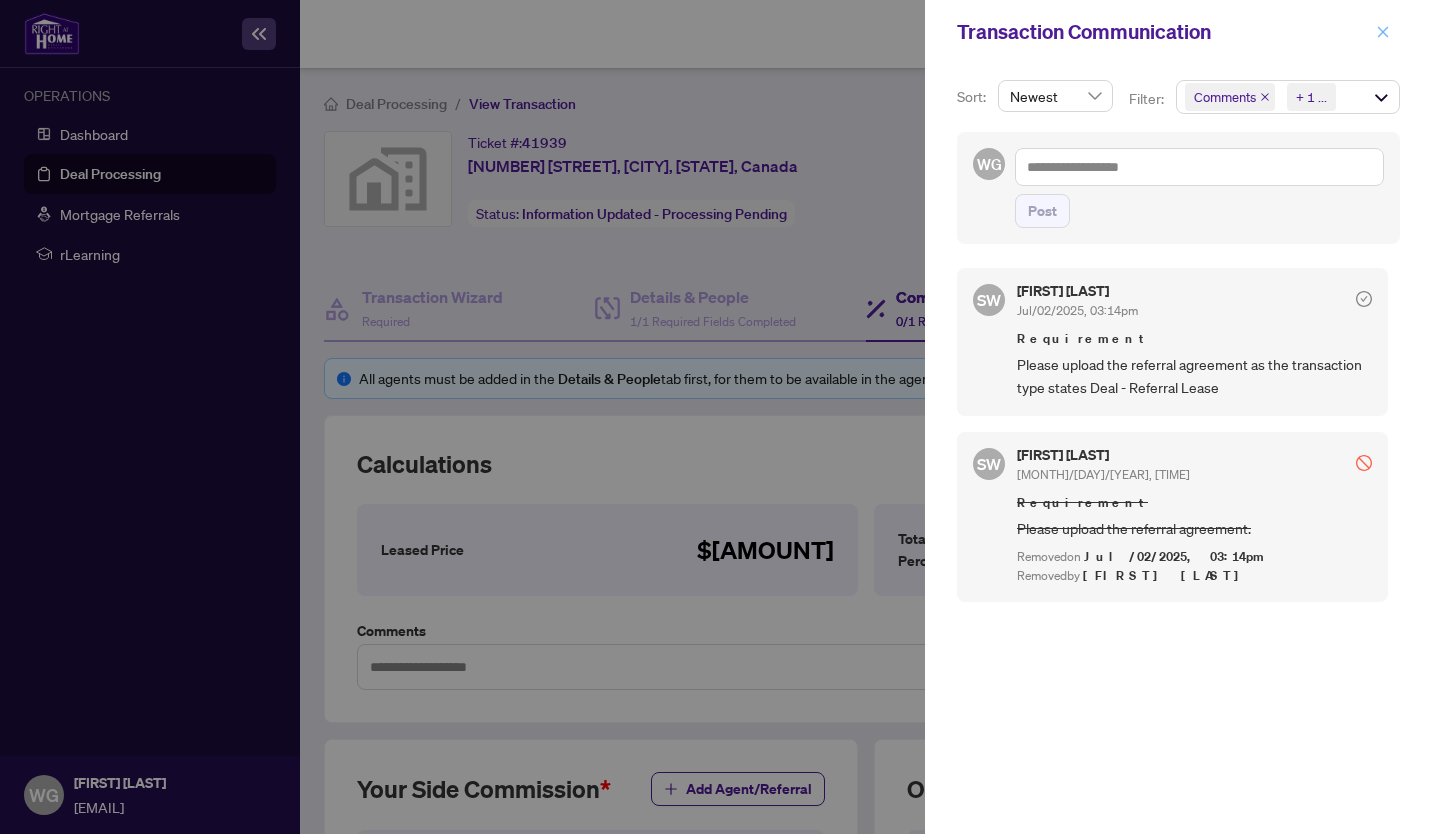 click at bounding box center [1383, 31] 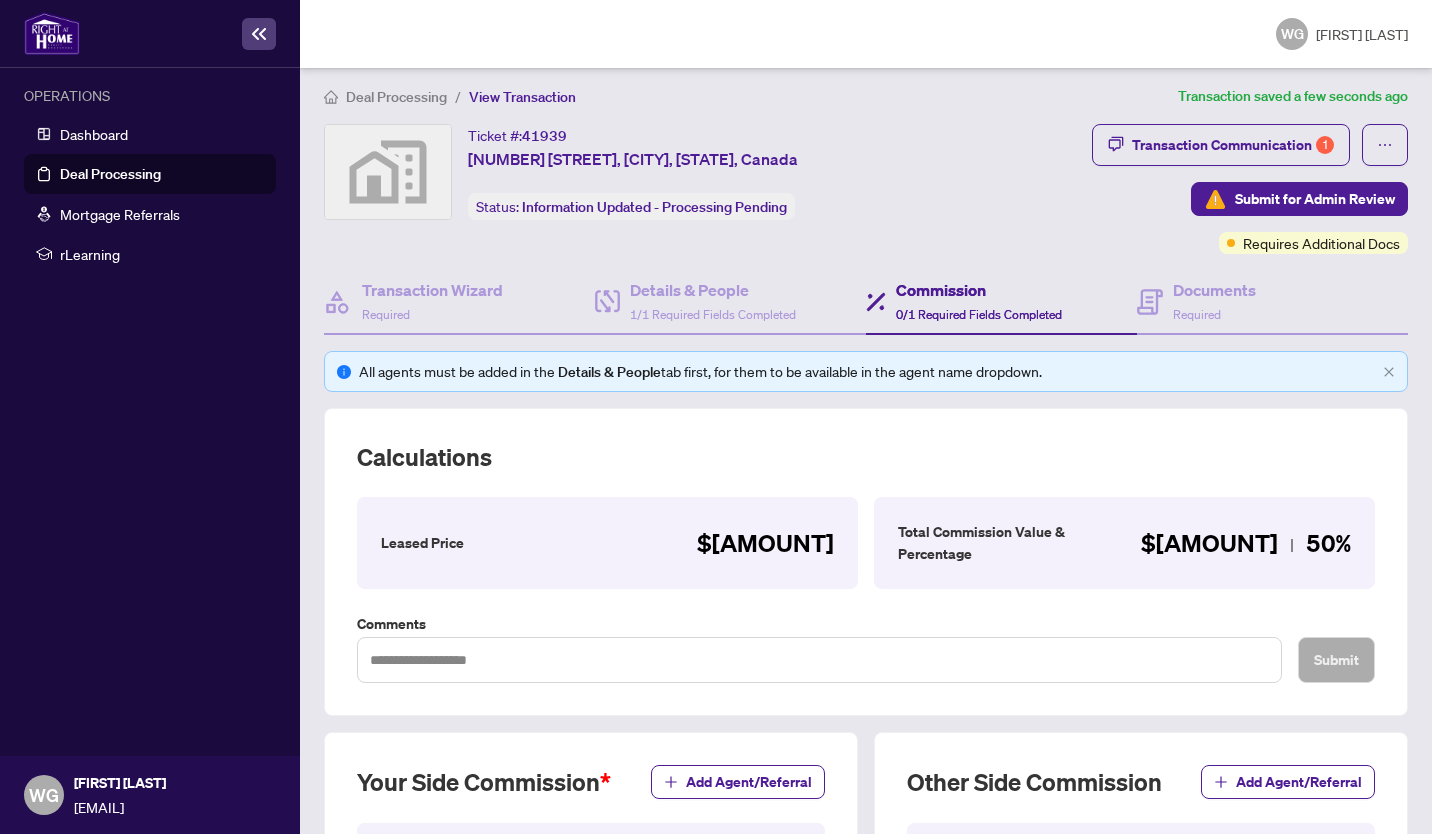 scroll, scrollTop: 0, scrollLeft: 0, axis: both 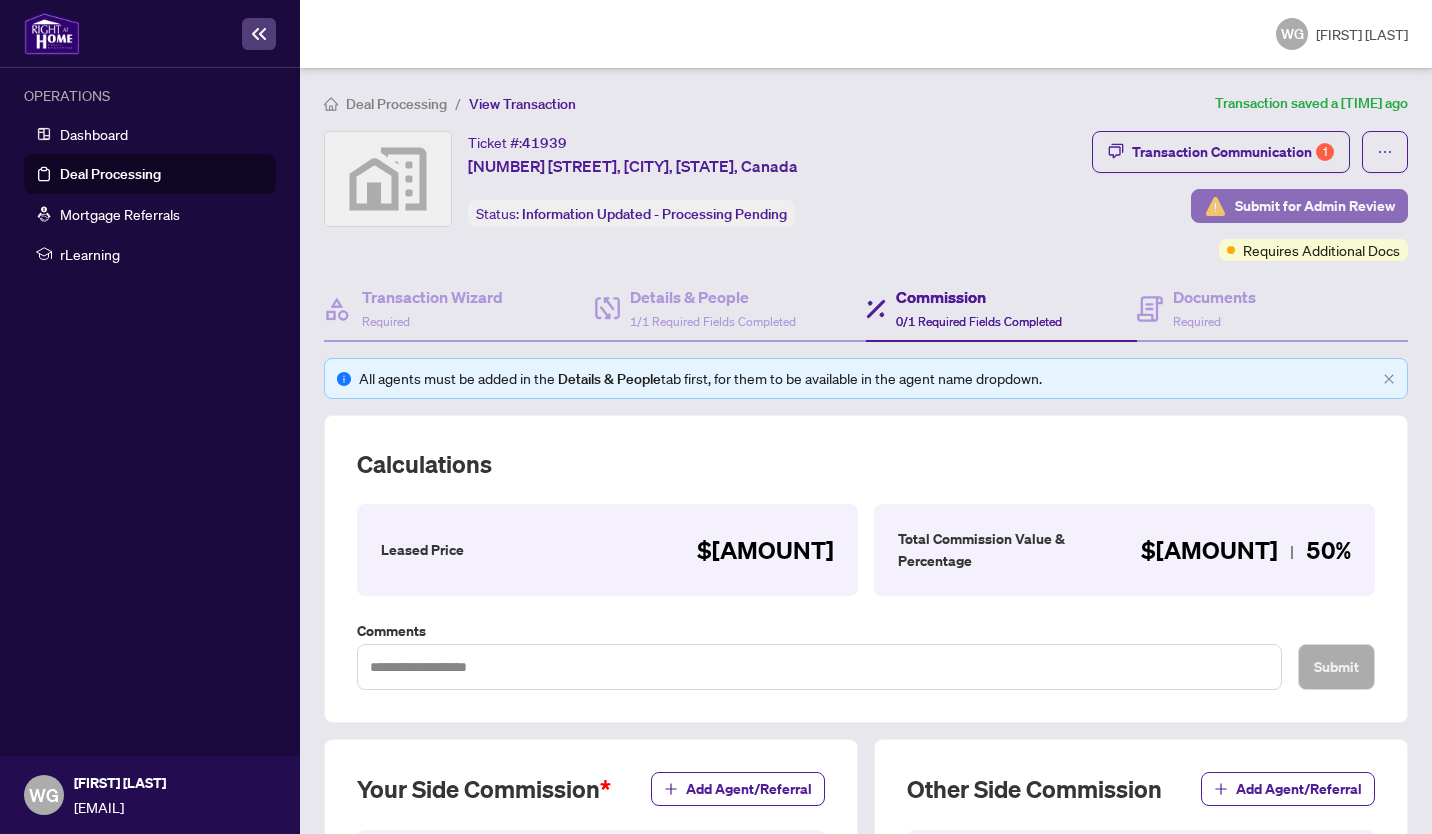 click on "Submit for Admin Review" at bounding box center (1315, 206) 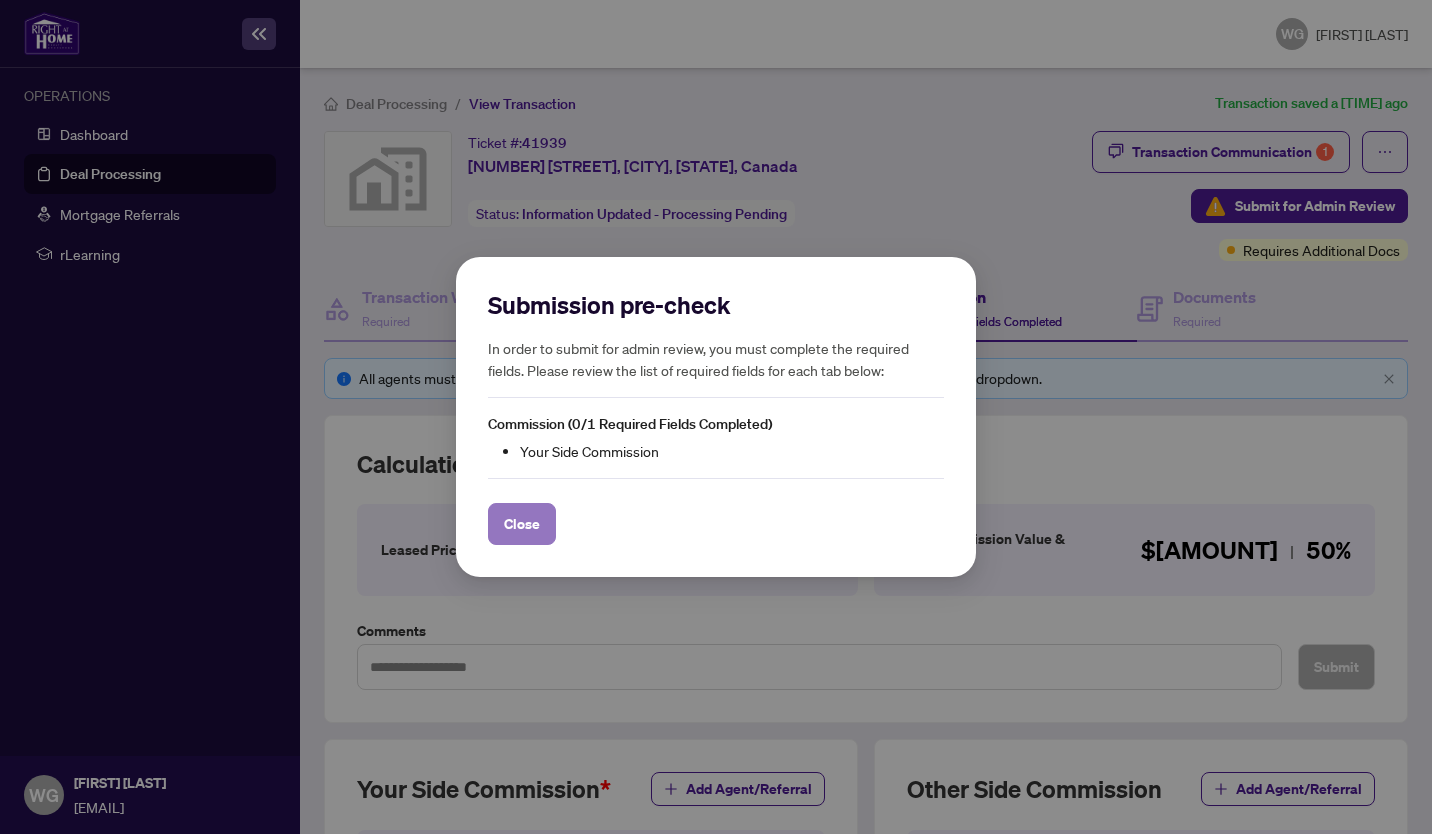 click on "Close" at bounding box center [522, 524] 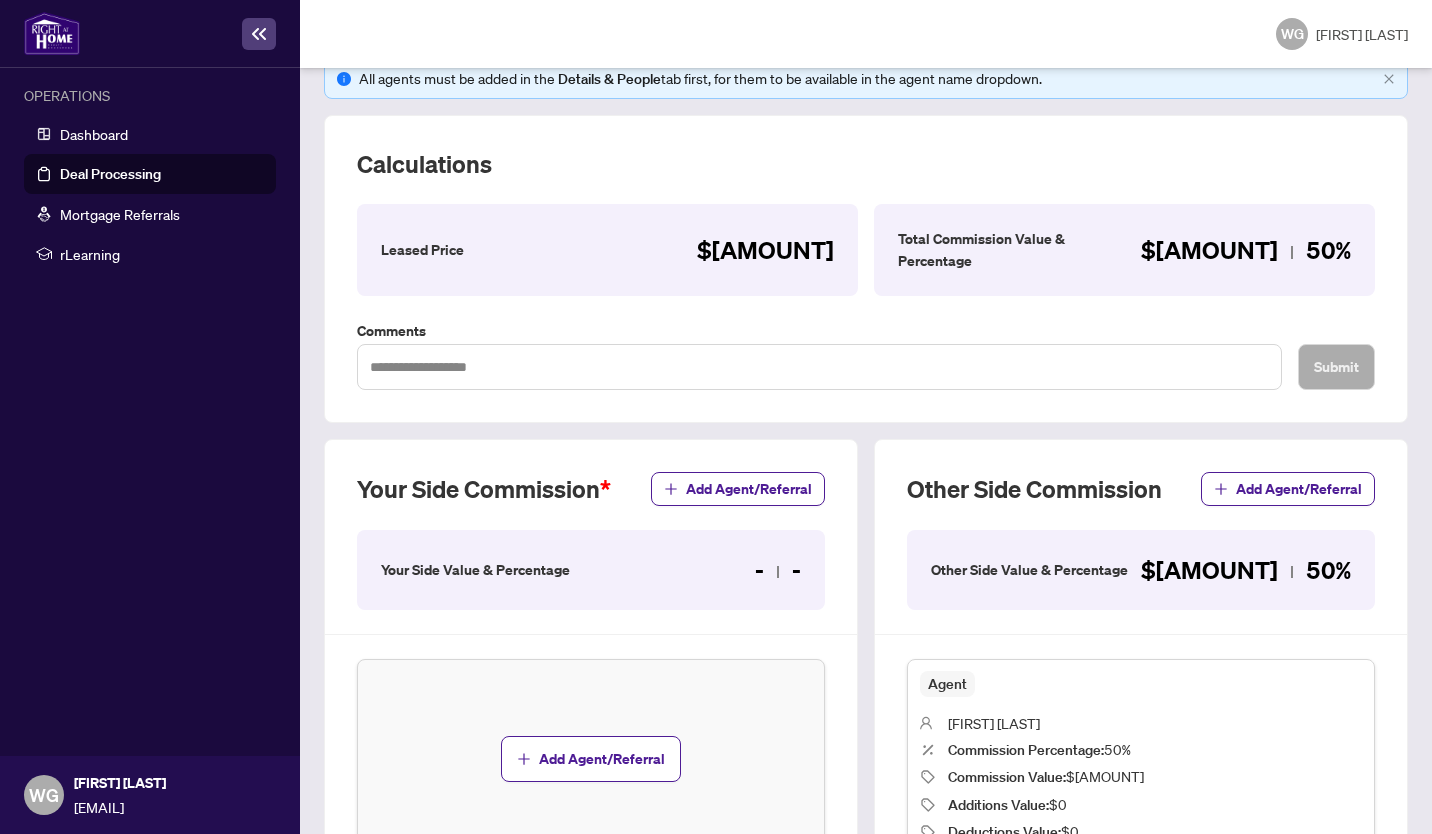 scroll, scrollTop: 500, scrollLeft: 0, axis: vertical 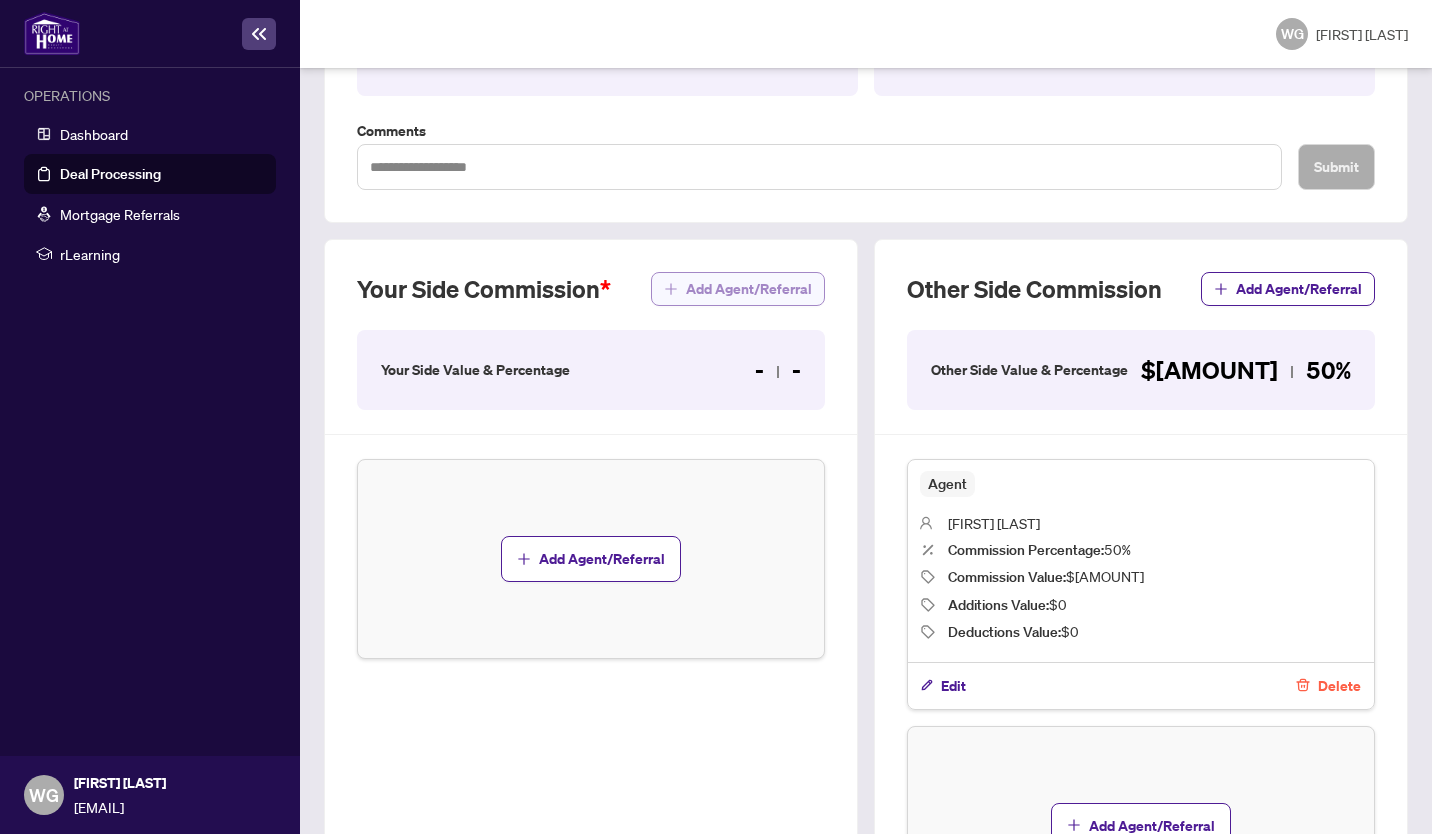 click on "Add Agent/Referral" at bounding box center [749, 289] 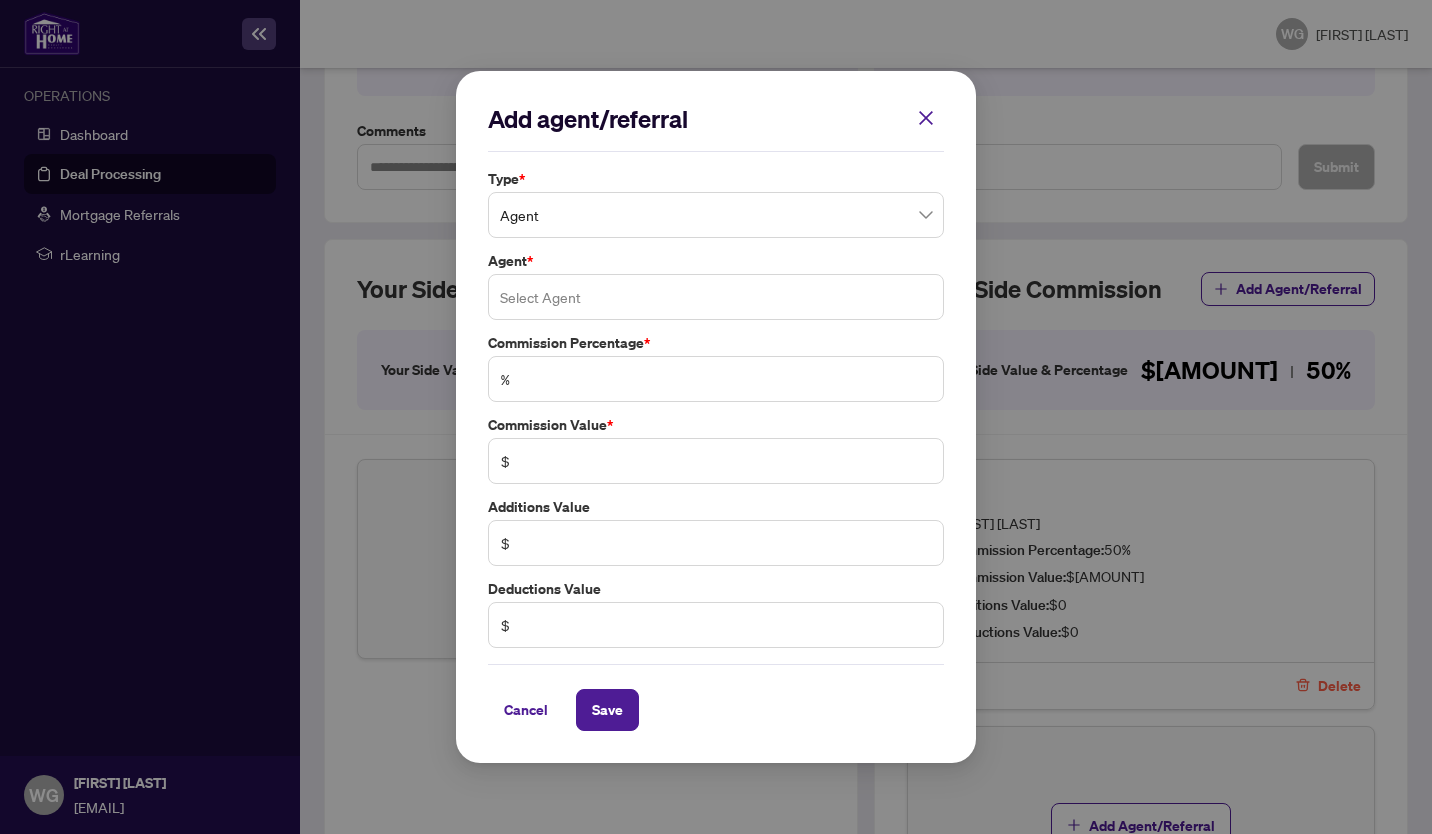 click on "Select Agent" at bounding box center (716, 297) 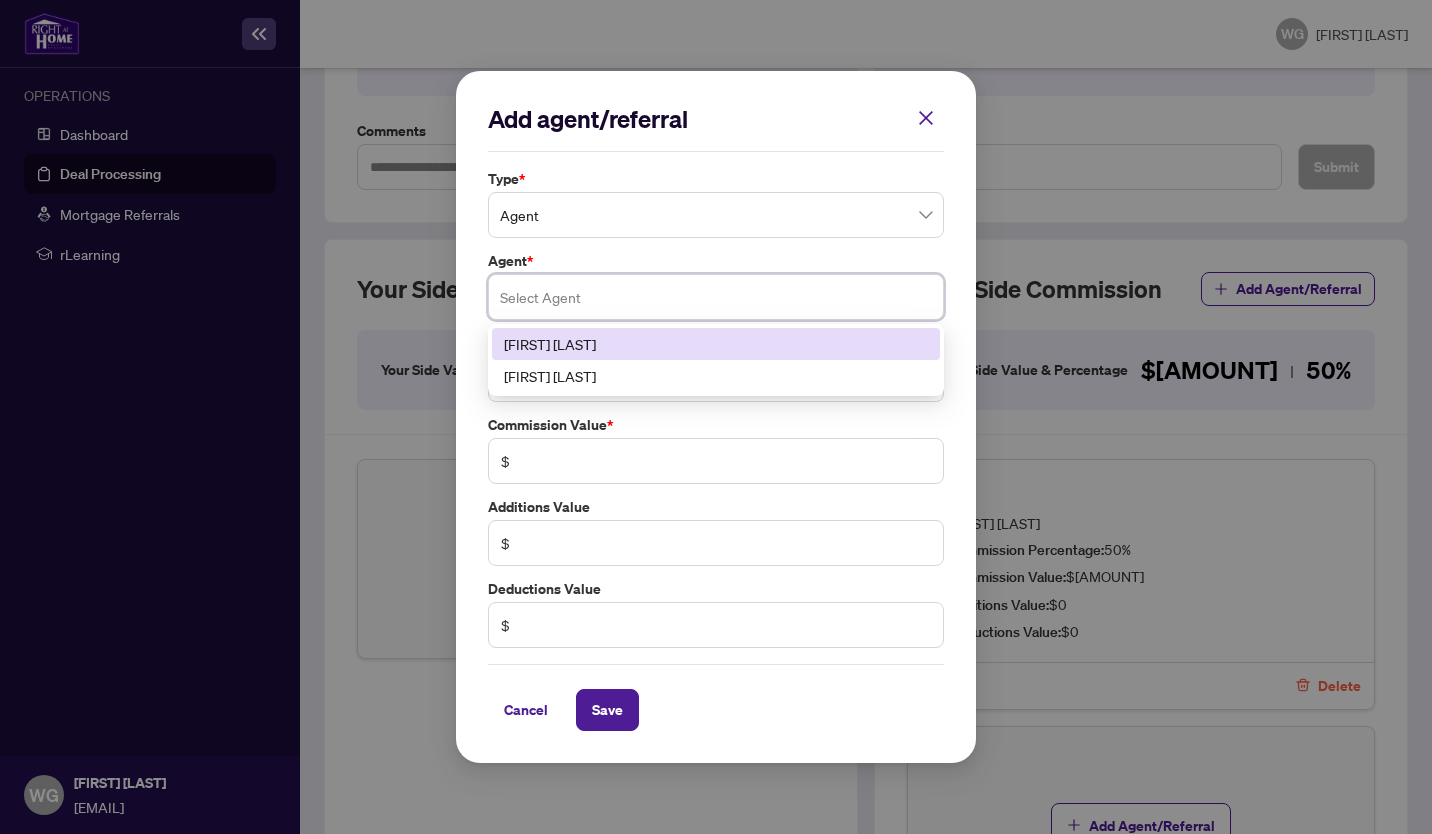 click on "[FIRST] [LAST]" at bounding box center (716, 344) 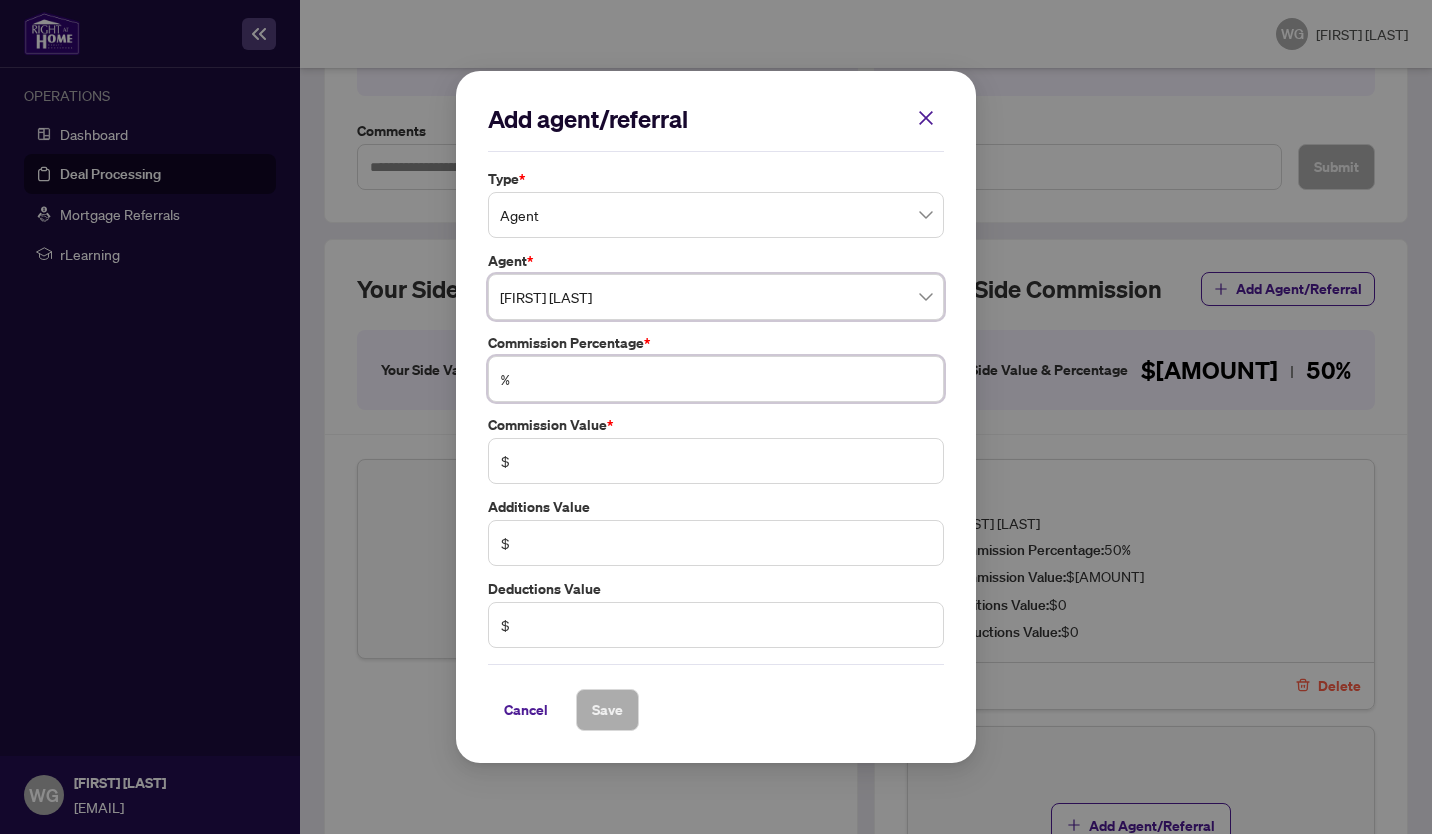 click at bounding box center (726, 379) 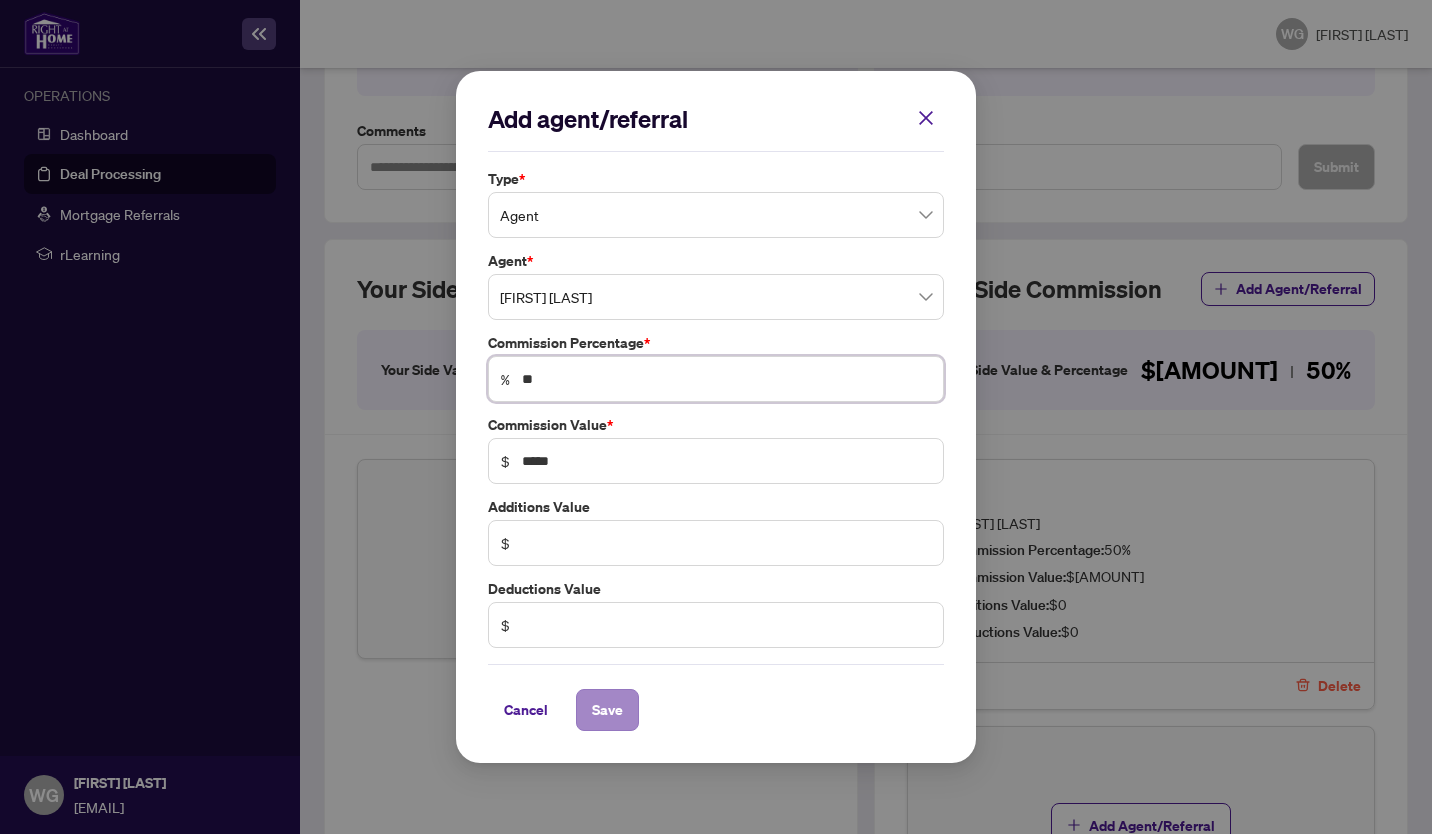 type on "**" 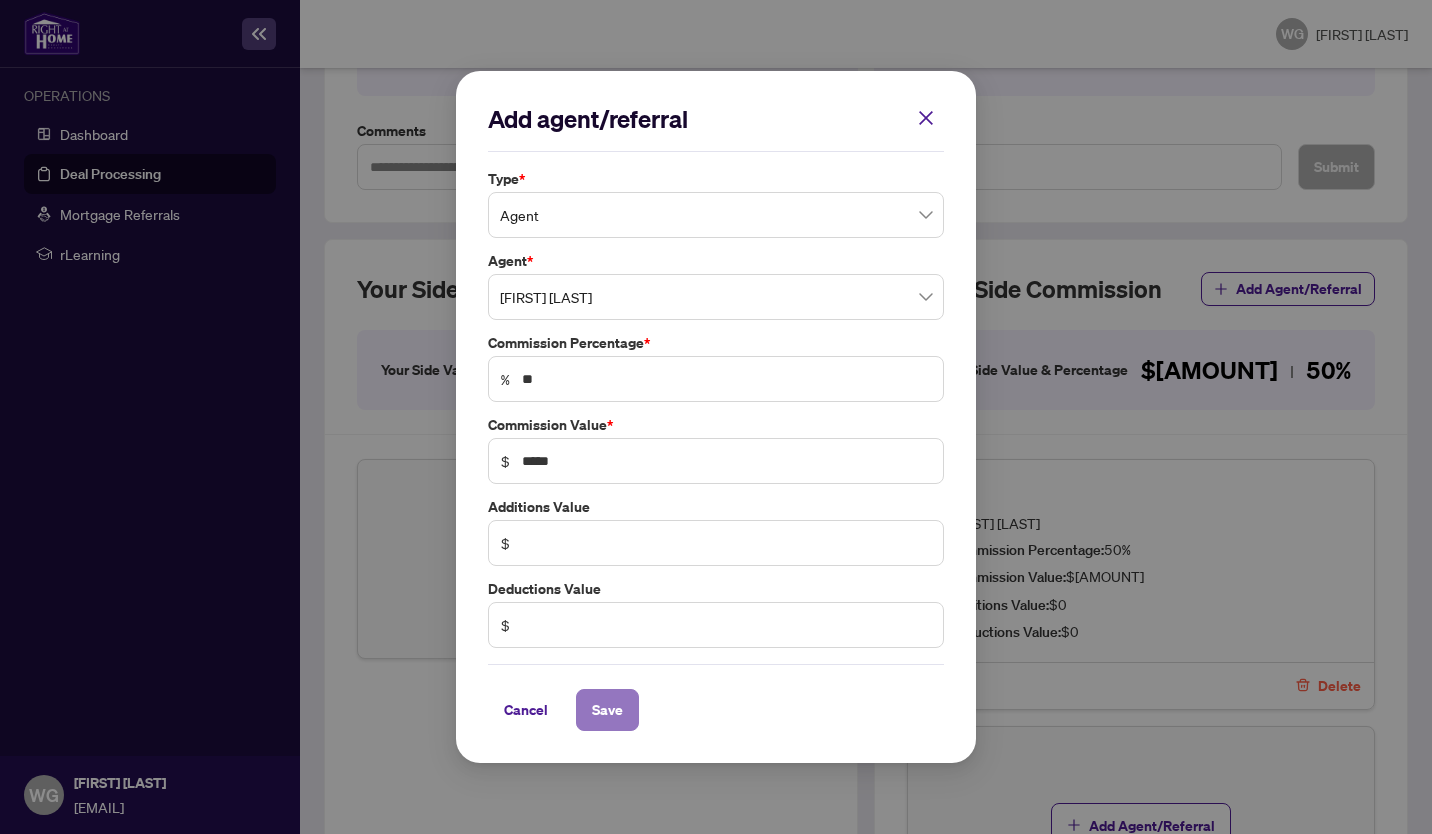 click on "Save" at bounding box center (0, 0) 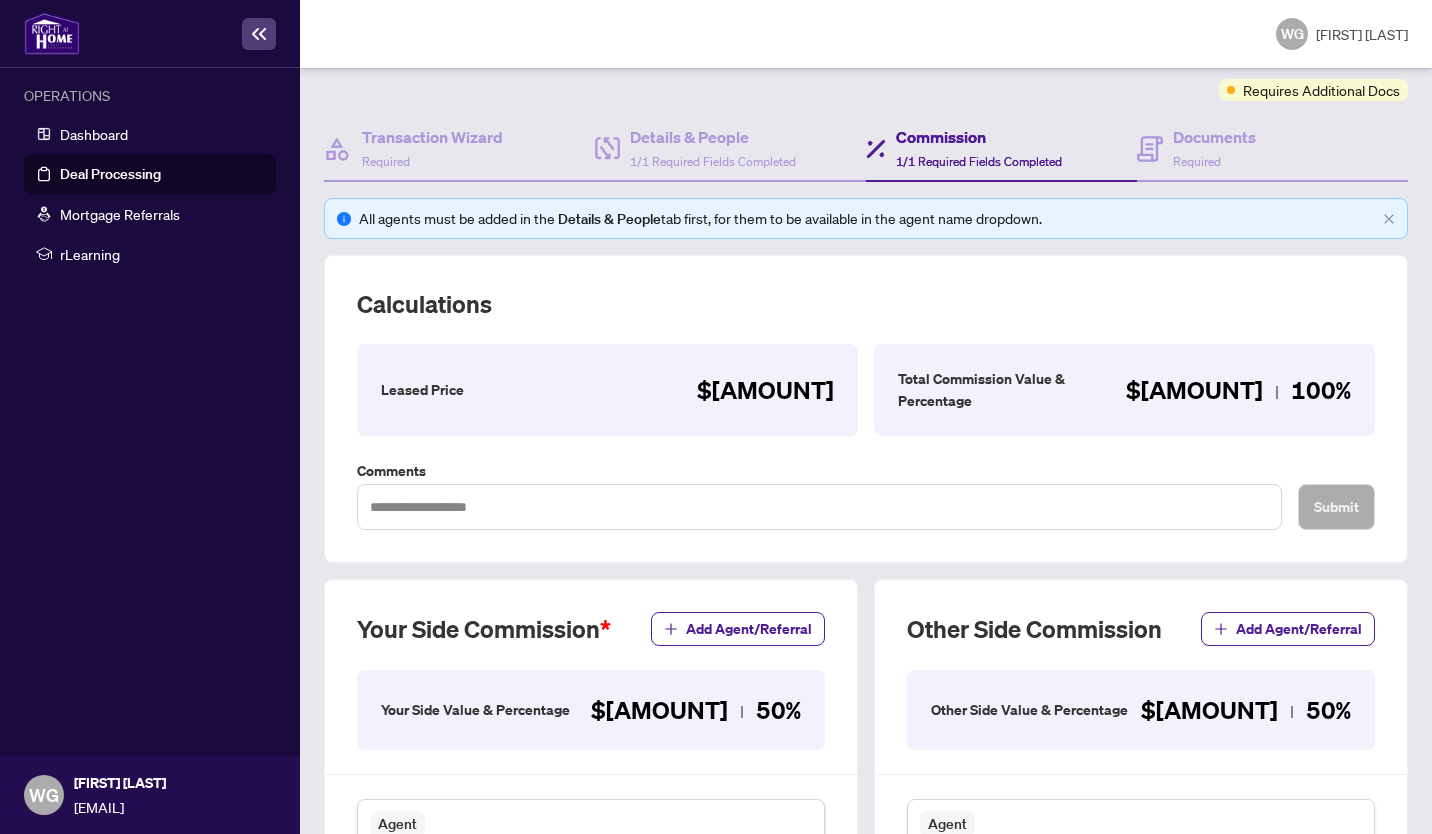 scroll, scrollTop: 86, scrollLeft: 0, axis: vertical 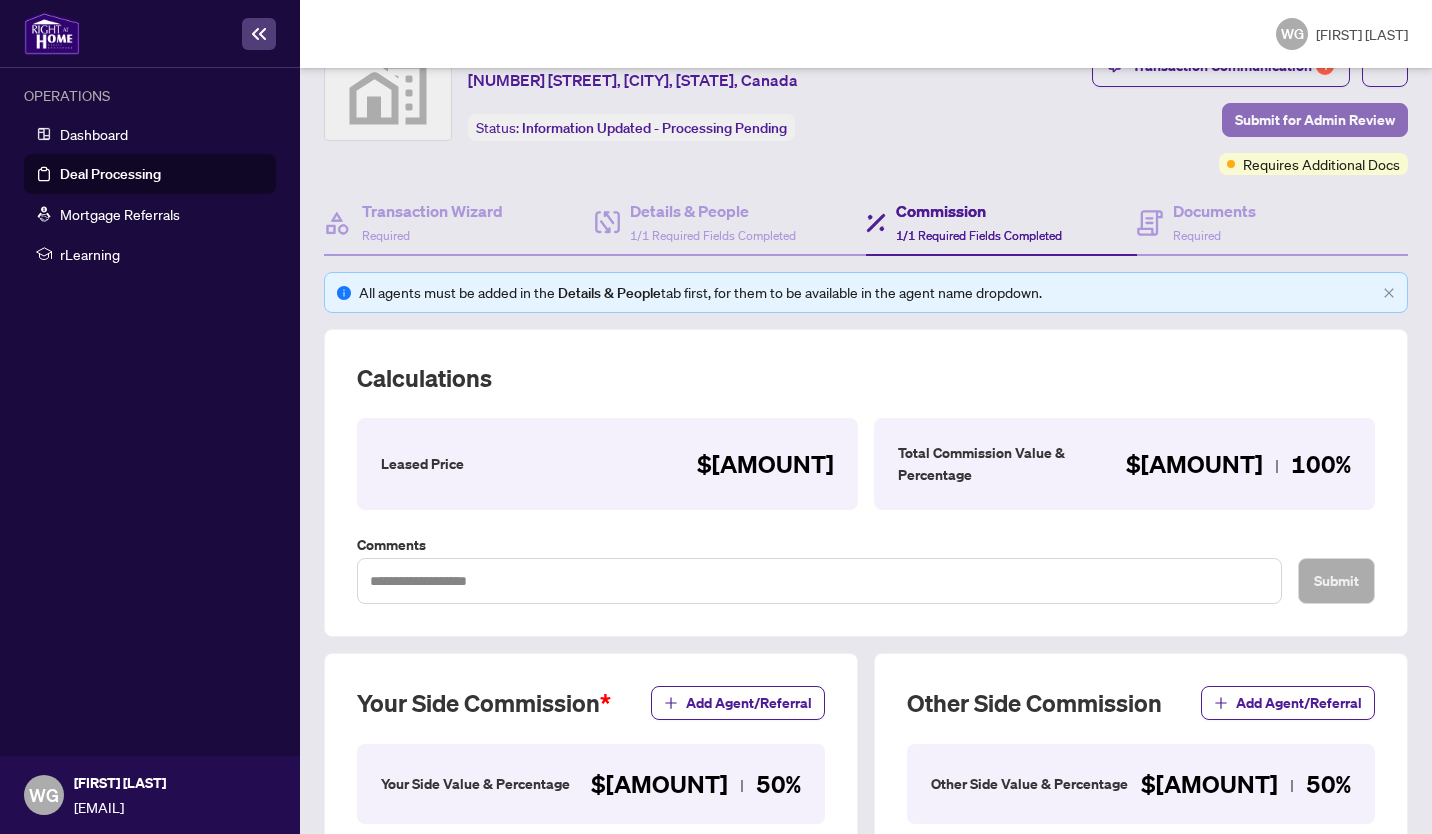 click on "Submit for Admin Review" at bounding box center [1315, 120] 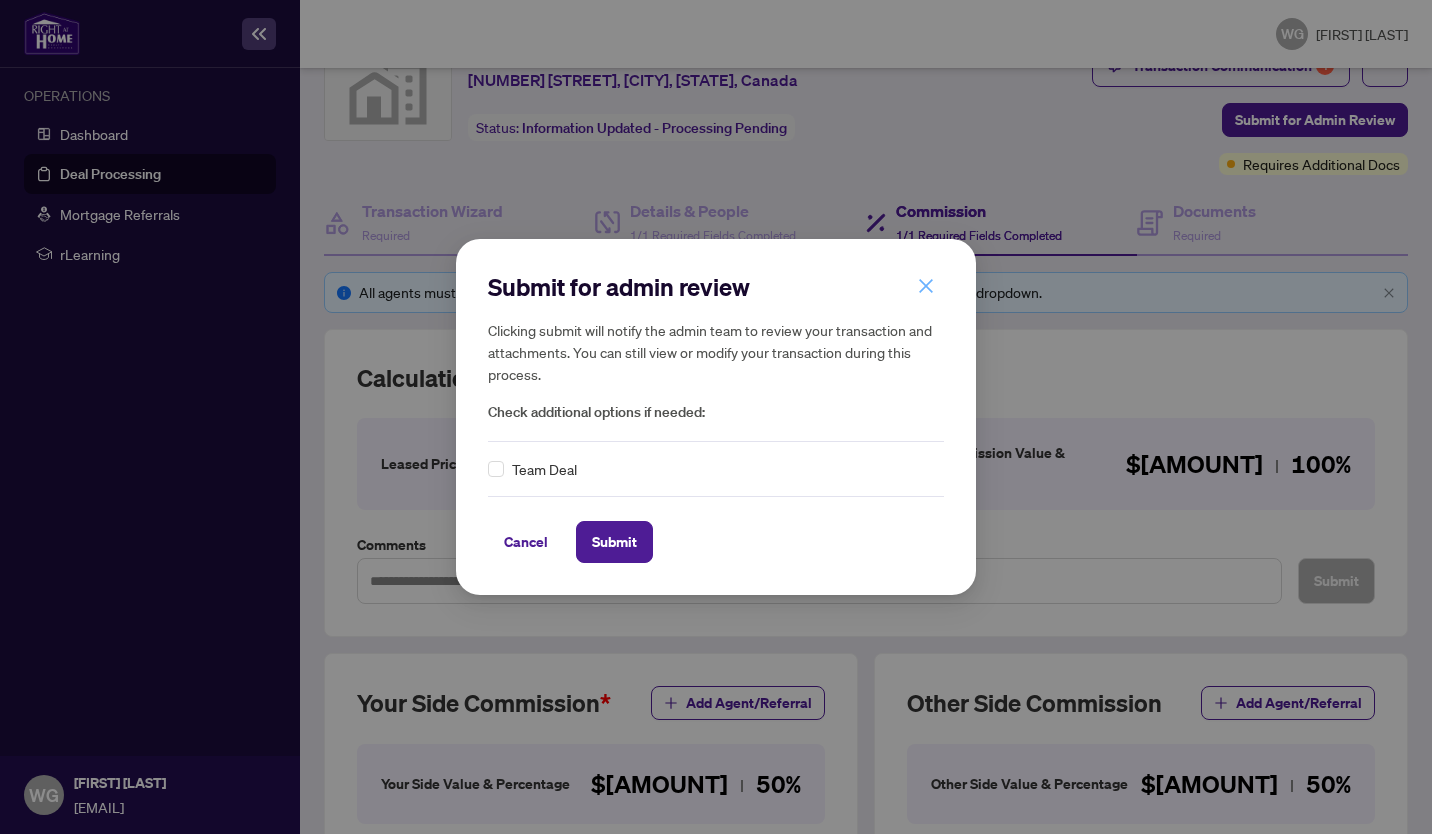 click at bounding box center [926, 286] 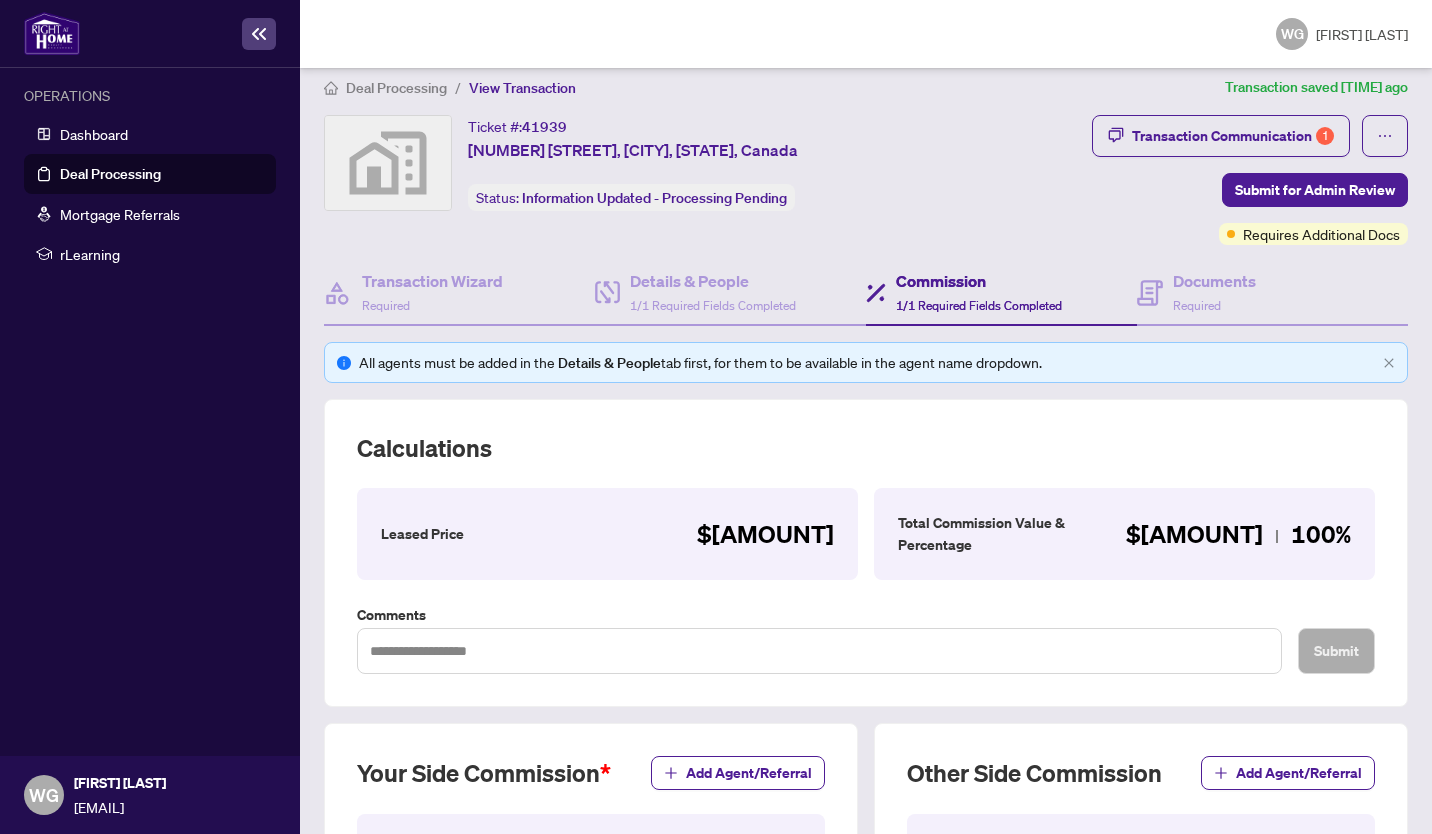 scroll, scrollTop: 0, scrollLeft: 0, axis: both 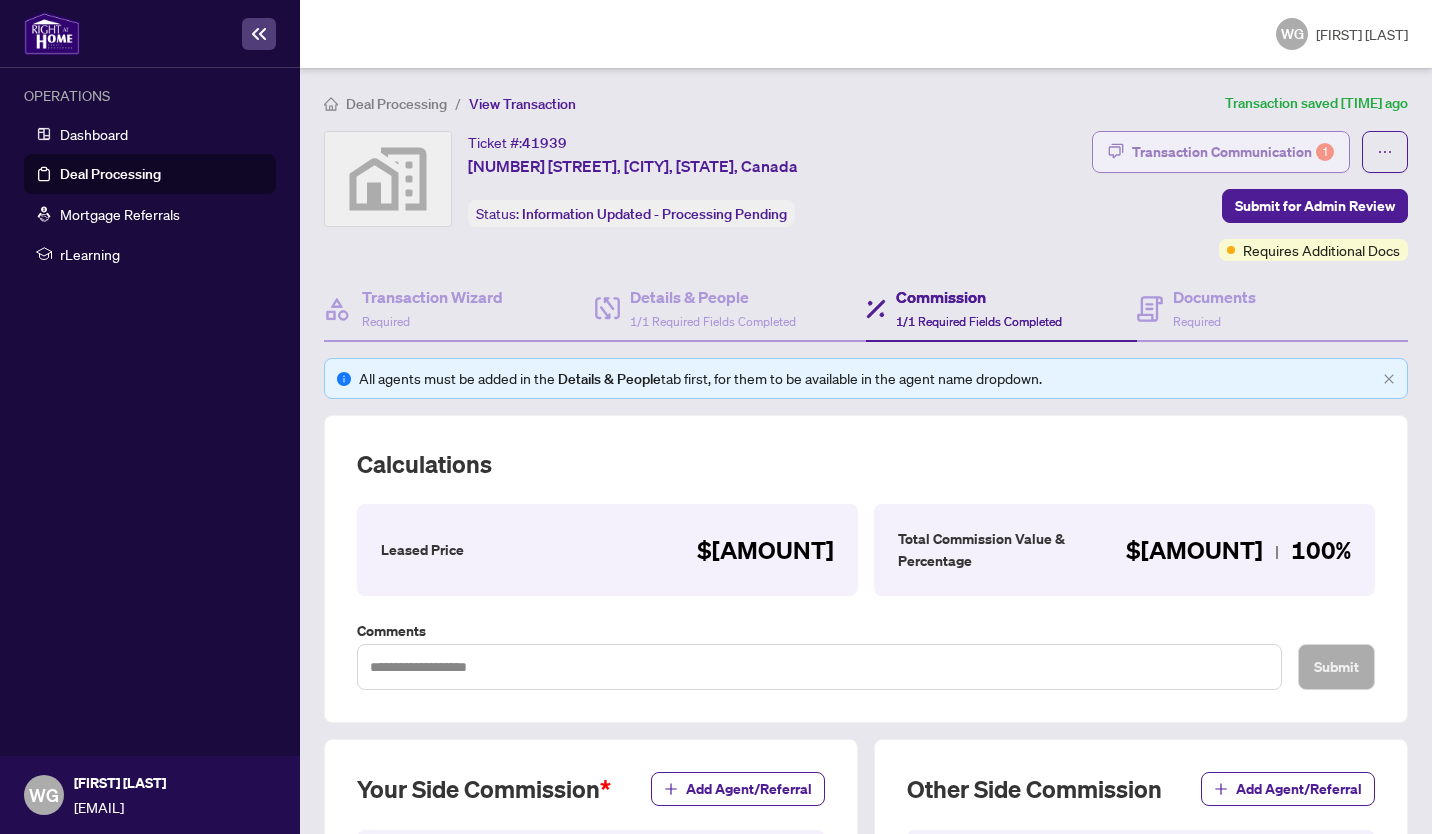 click on "Transaction Communication 1" at bounding box center (1233, 152) 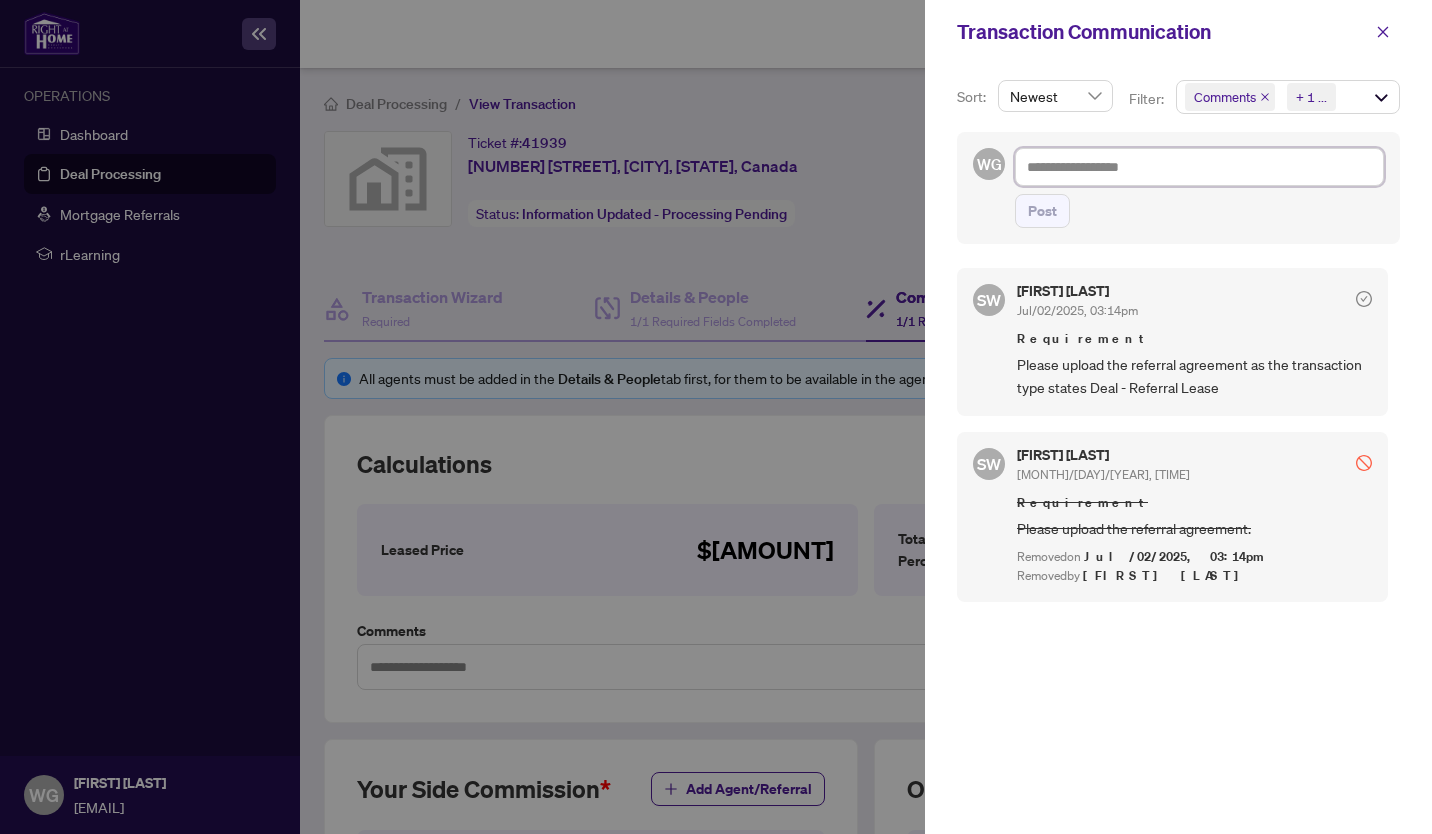 click at bounding box center [1199, 167] 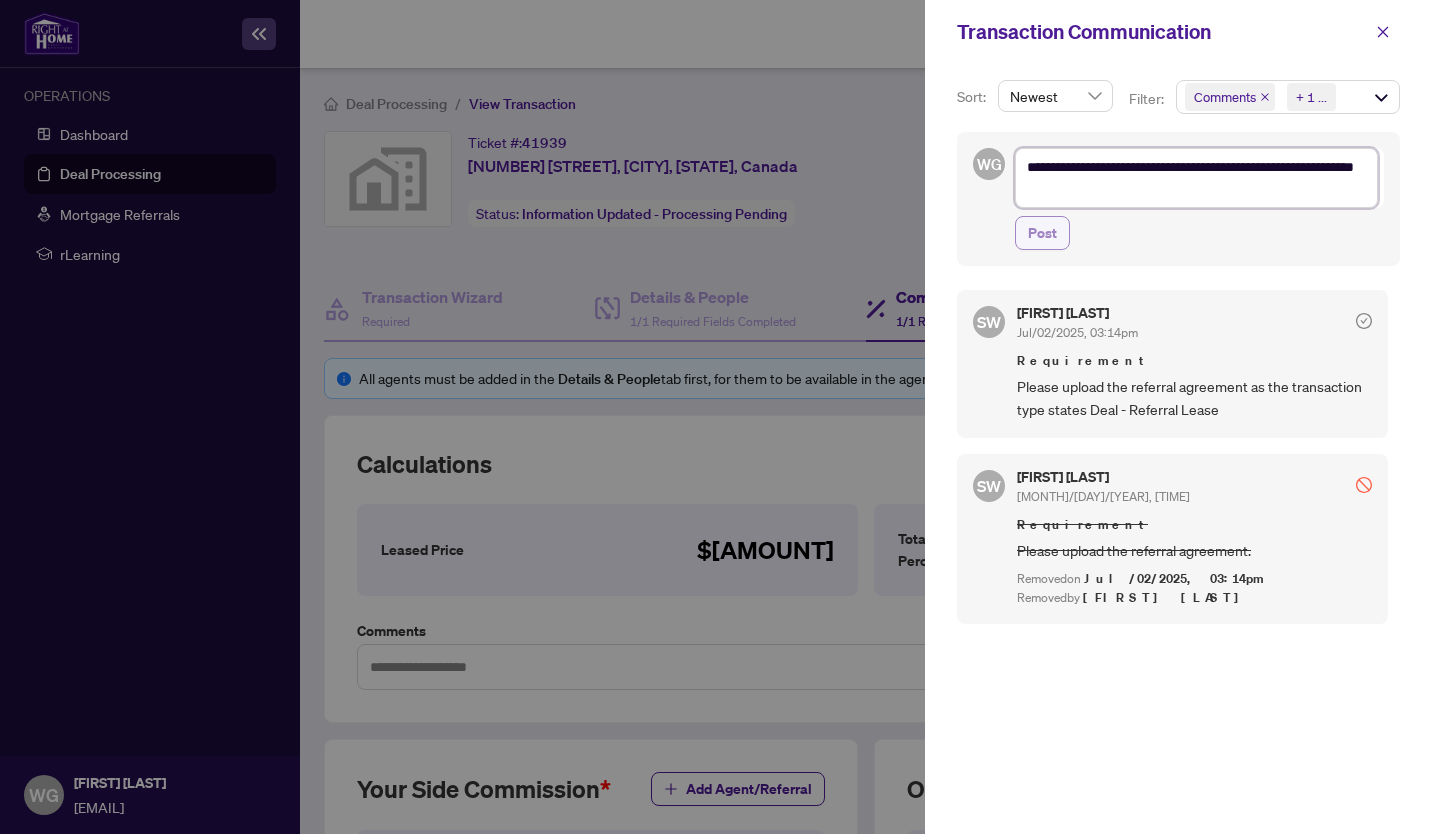 type on "**********" 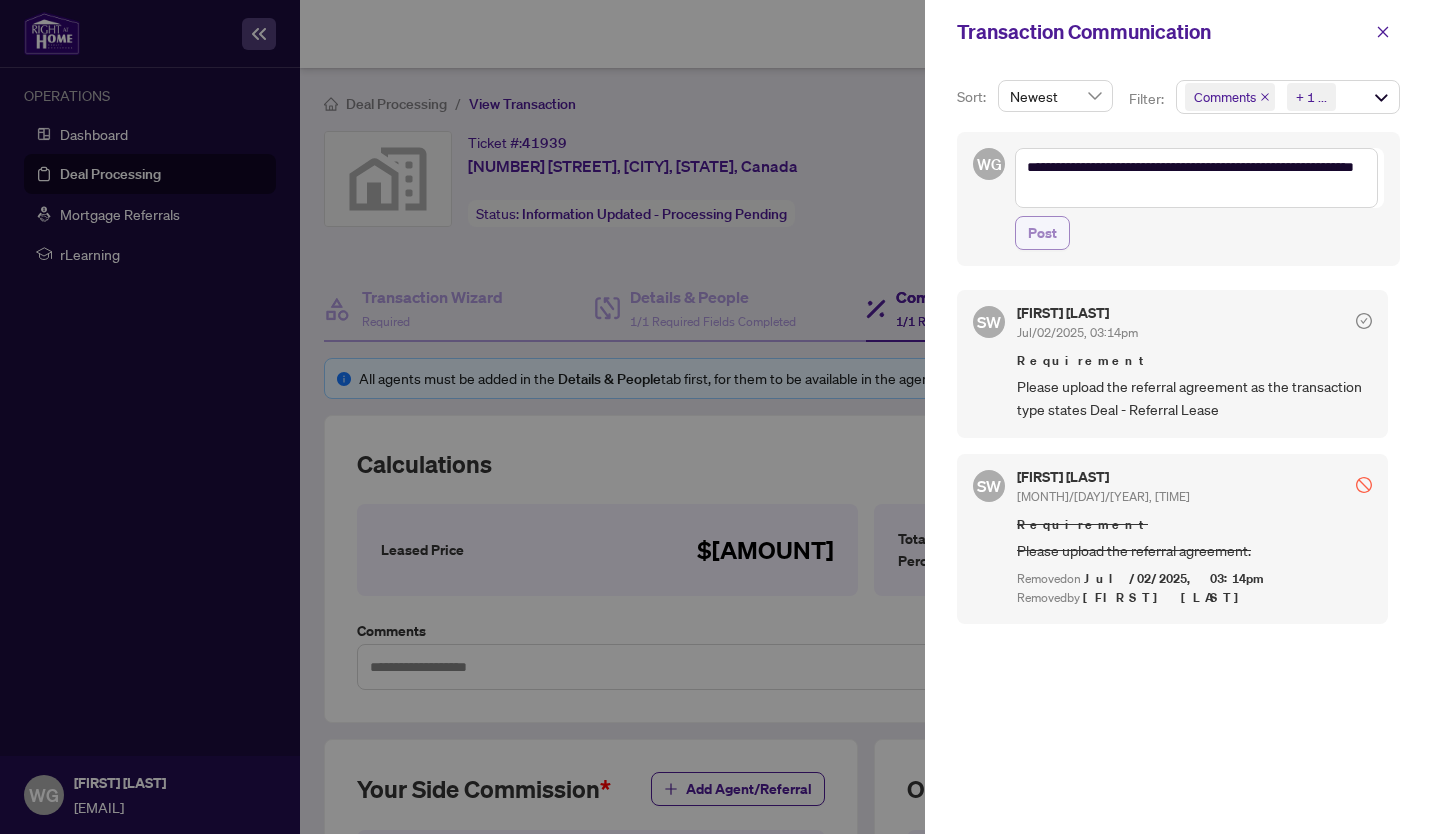 click on "Post" at bounding box center (1042, 233) 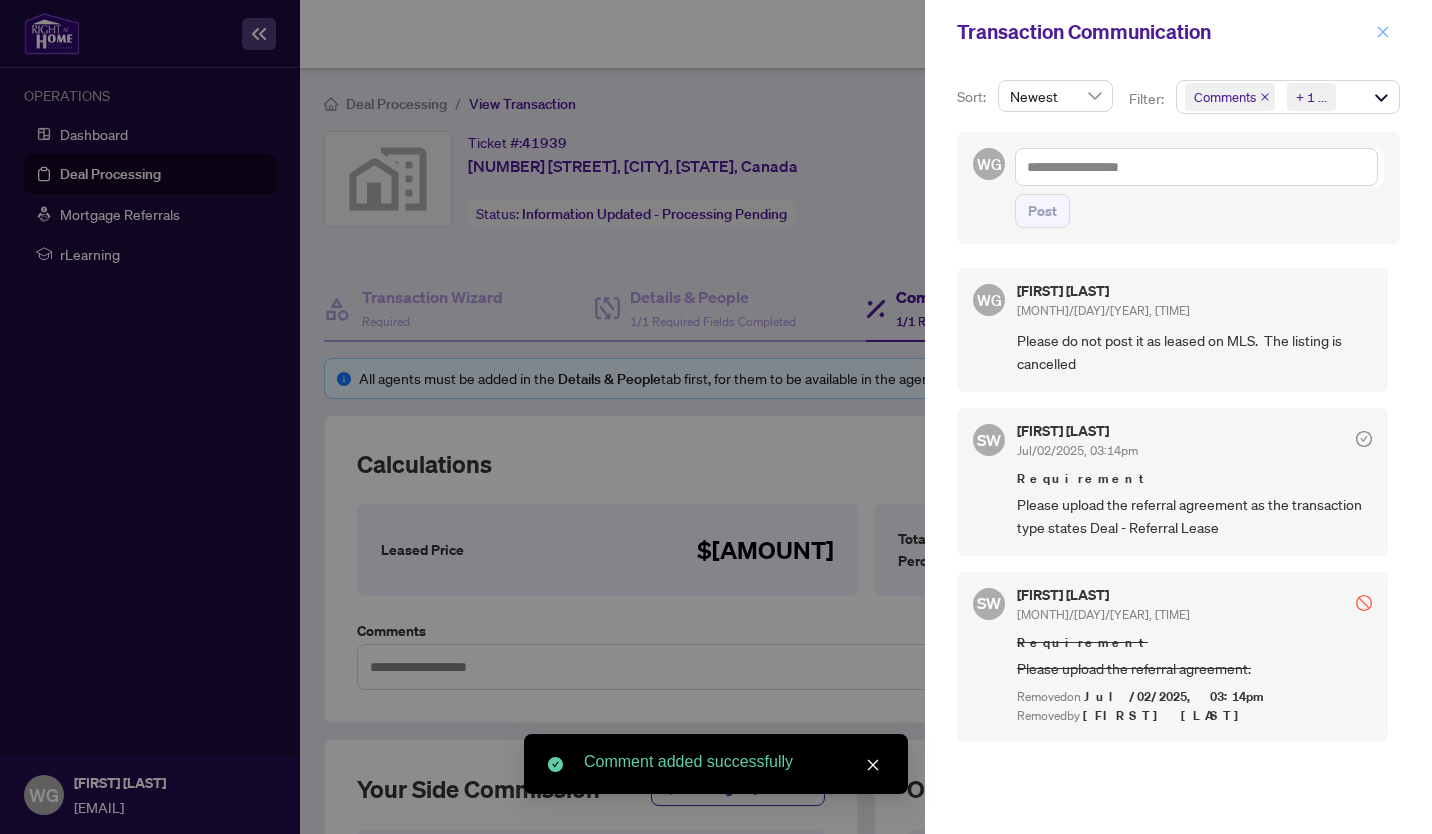click at bounding box center (1383, 31) 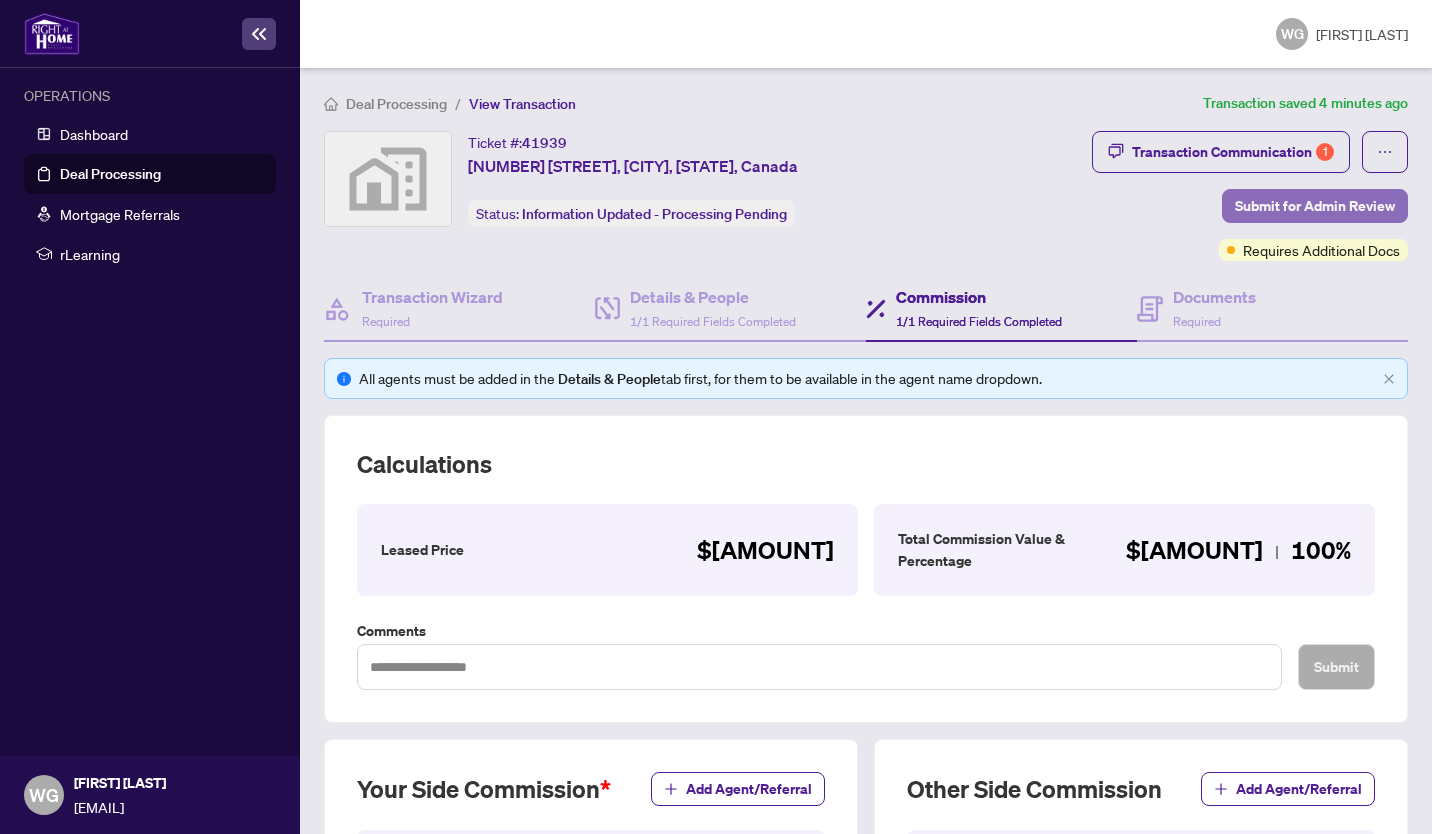 click on "Submit for Admin Review" at bounding box center (1315, 206) 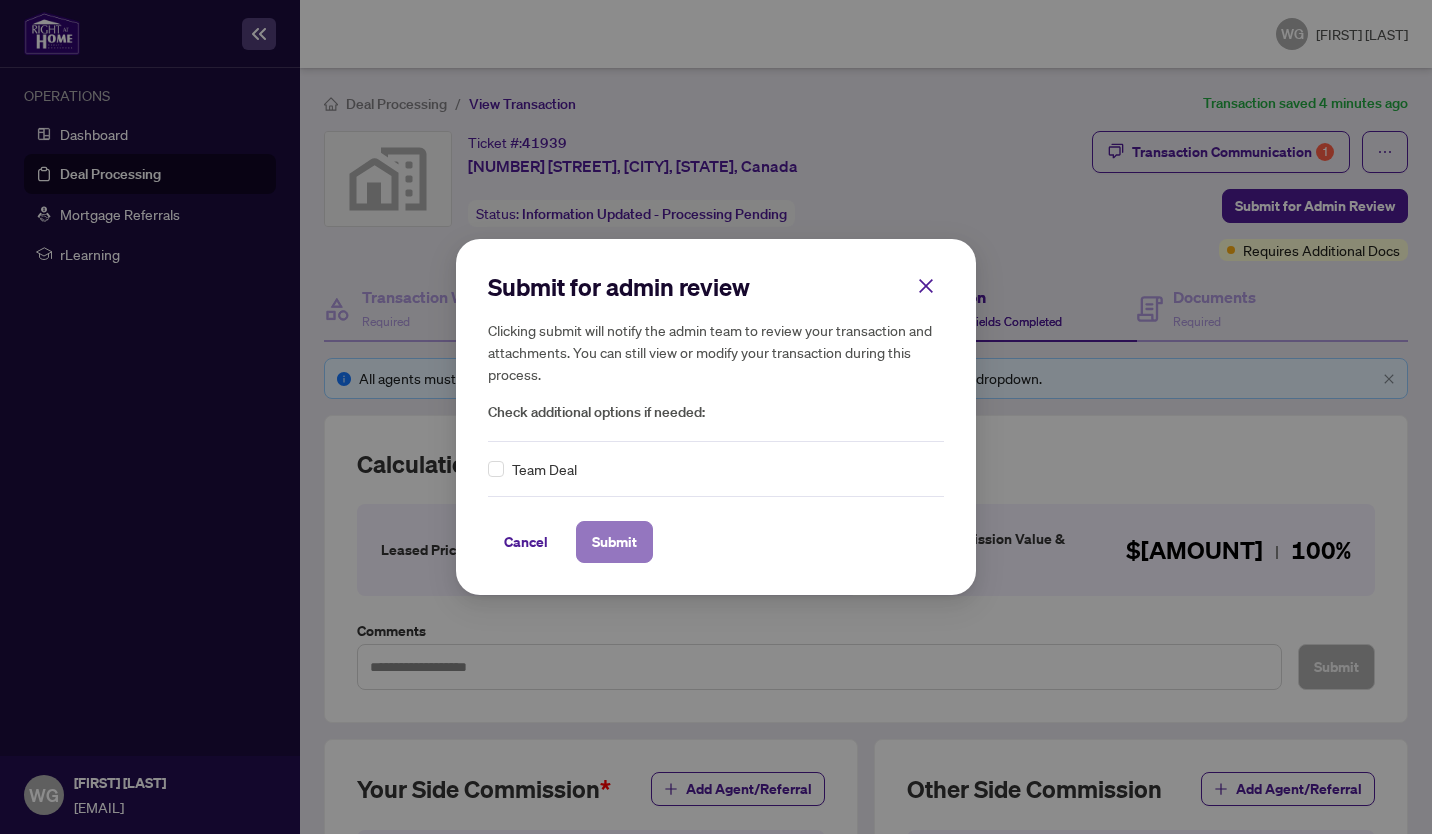 click on "Submit" at bounding box center (614, 542) 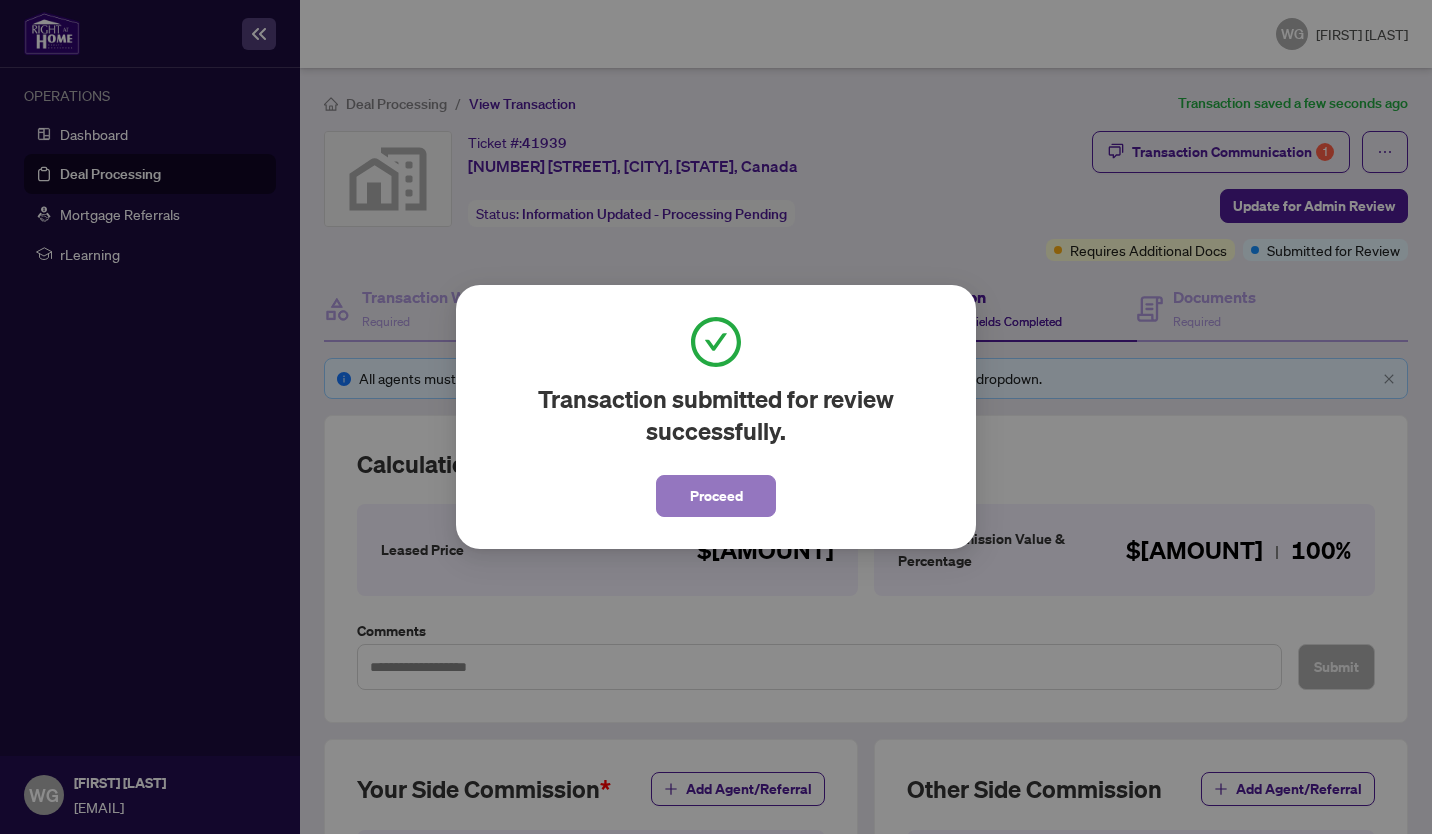 click on "Proceed" at bounding box center (716, 496) 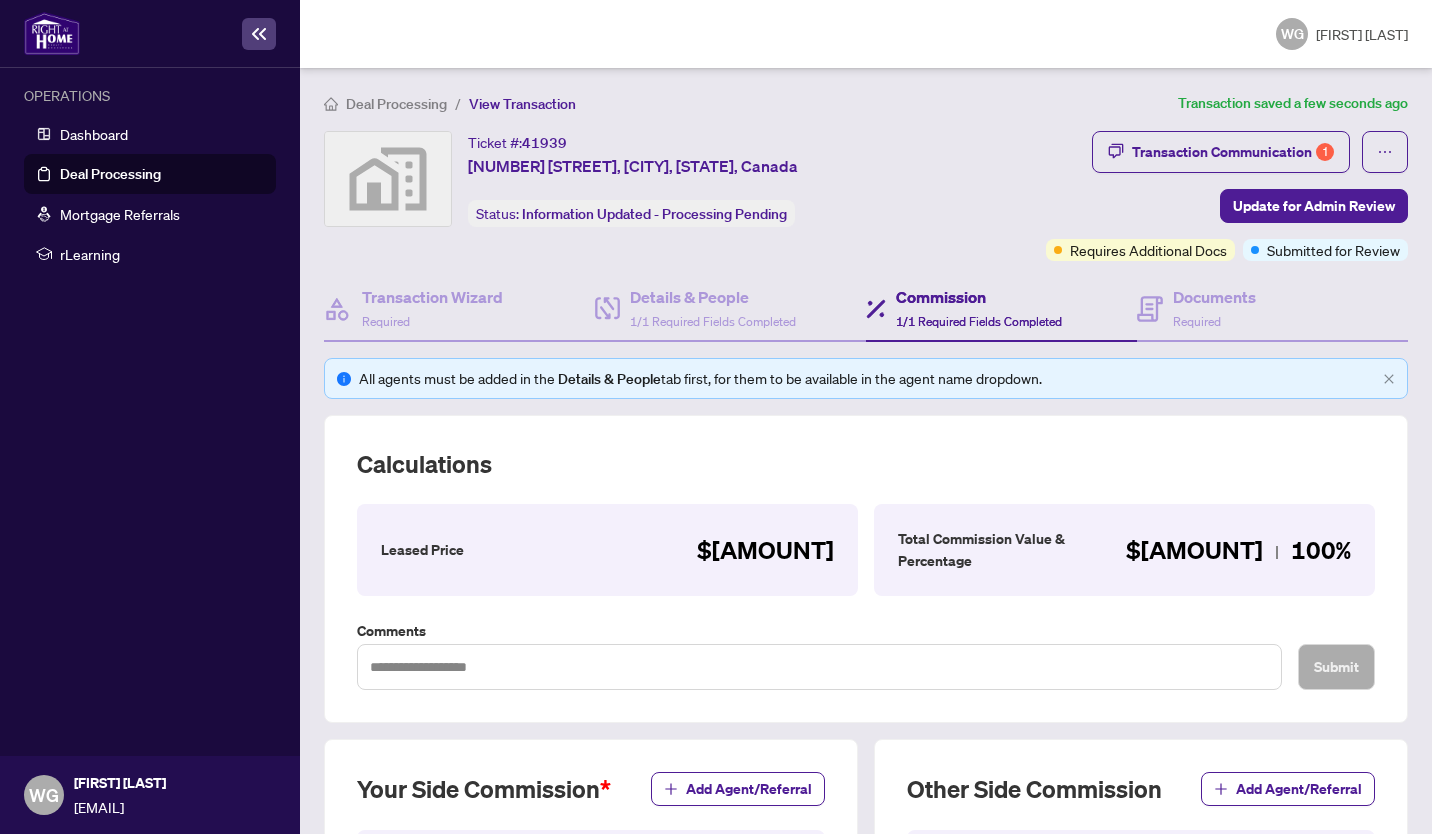 click on "Deal Processing" at bounding box center (110, 174) 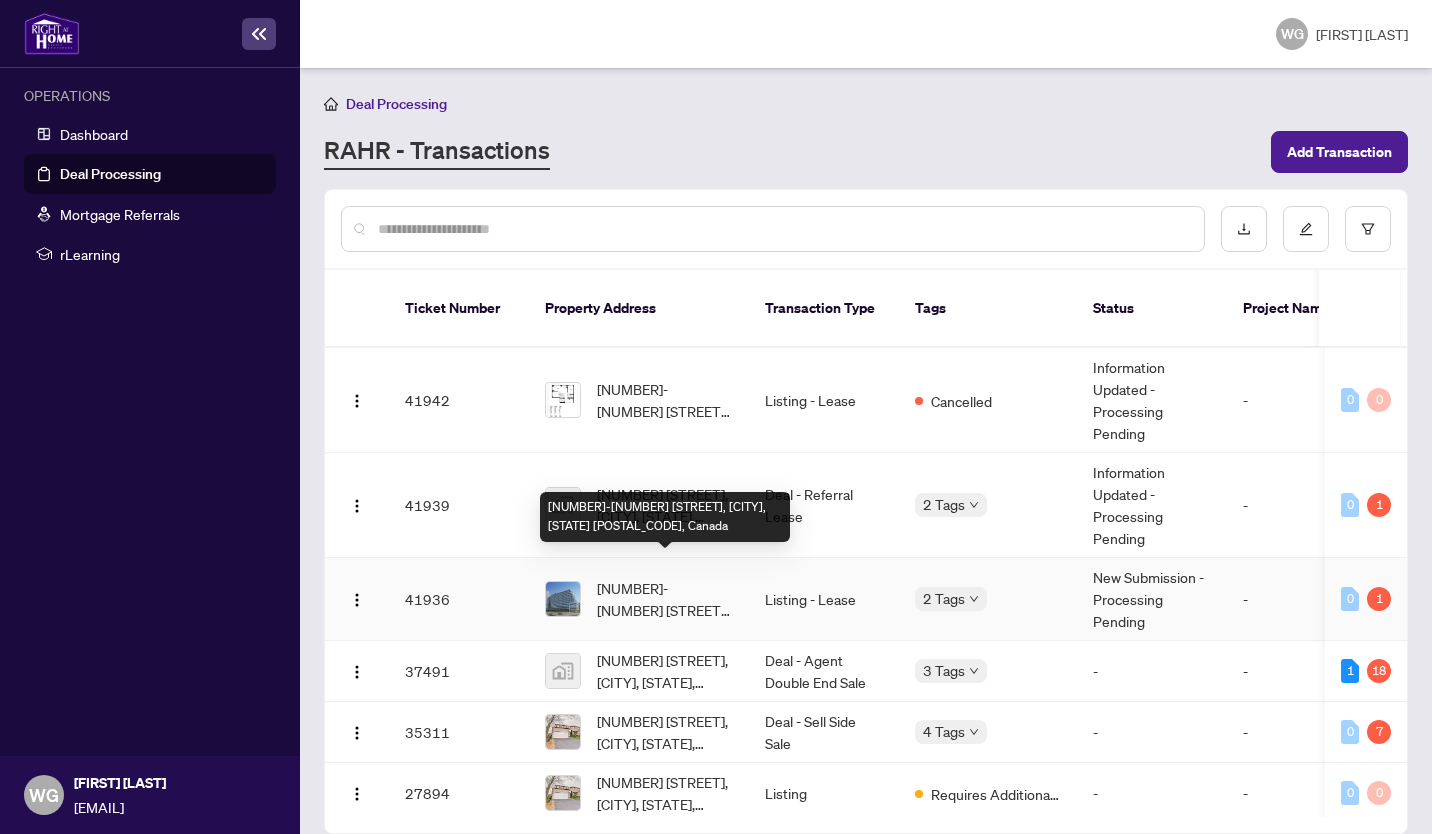 click on "[NUMBER]-[NUMBER] [STREET], [CITY], [STATE] [POSTAL_CODE], Canada" at bounding box center [665, 599] 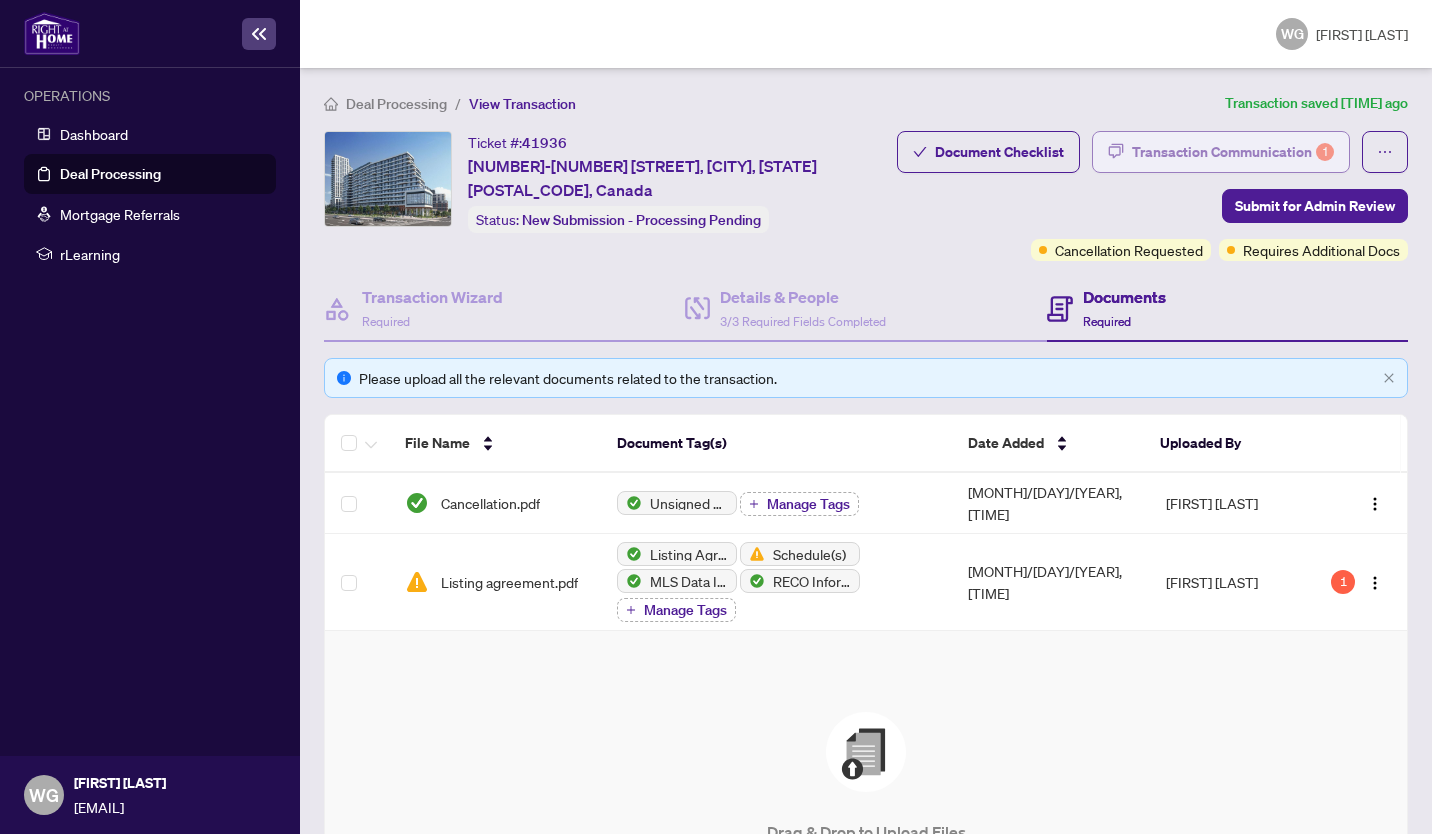 click on "Transaction Communication 1" at bounding box center [1233, 152] 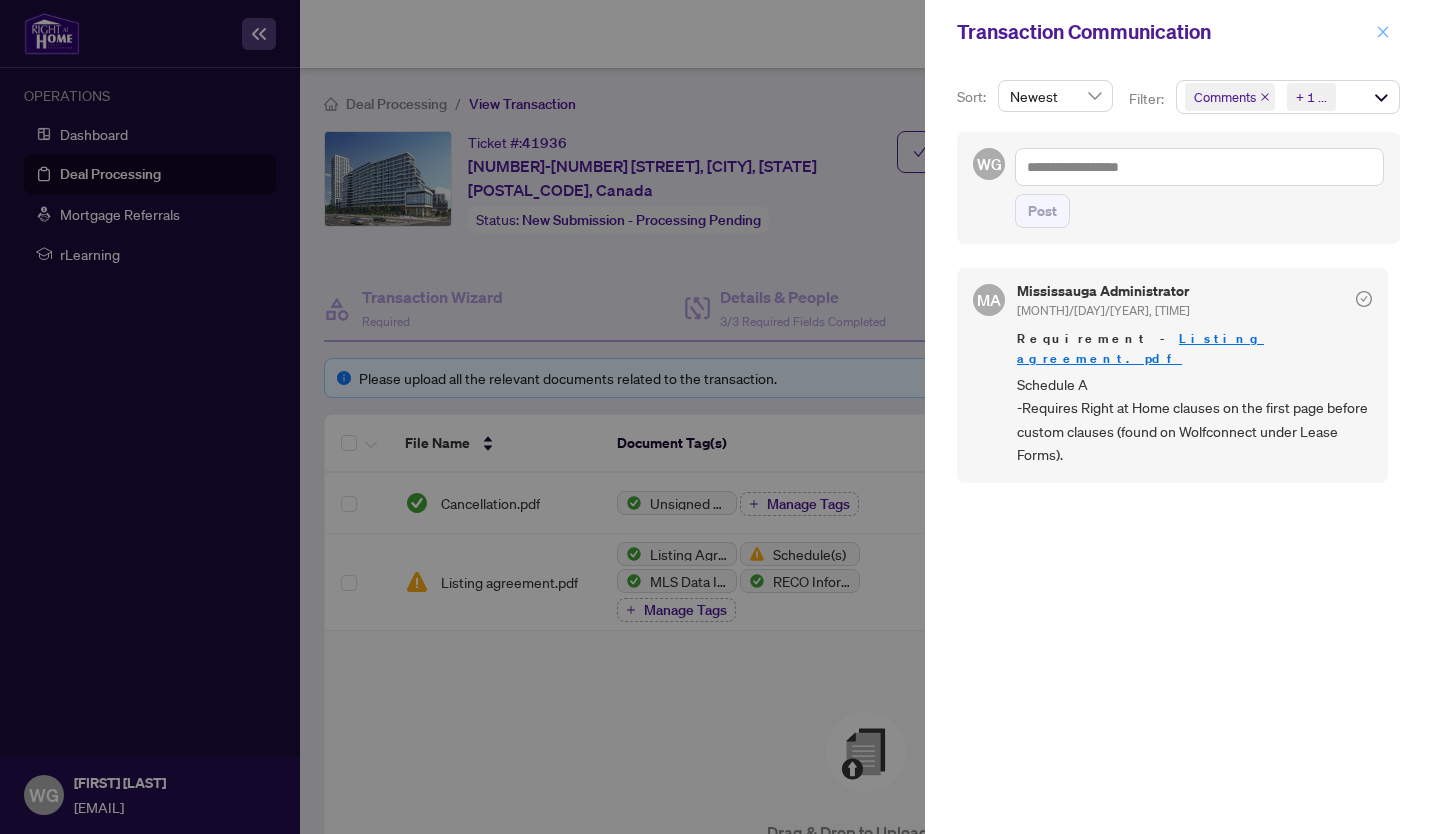 click at bounding box center (1383, 32) 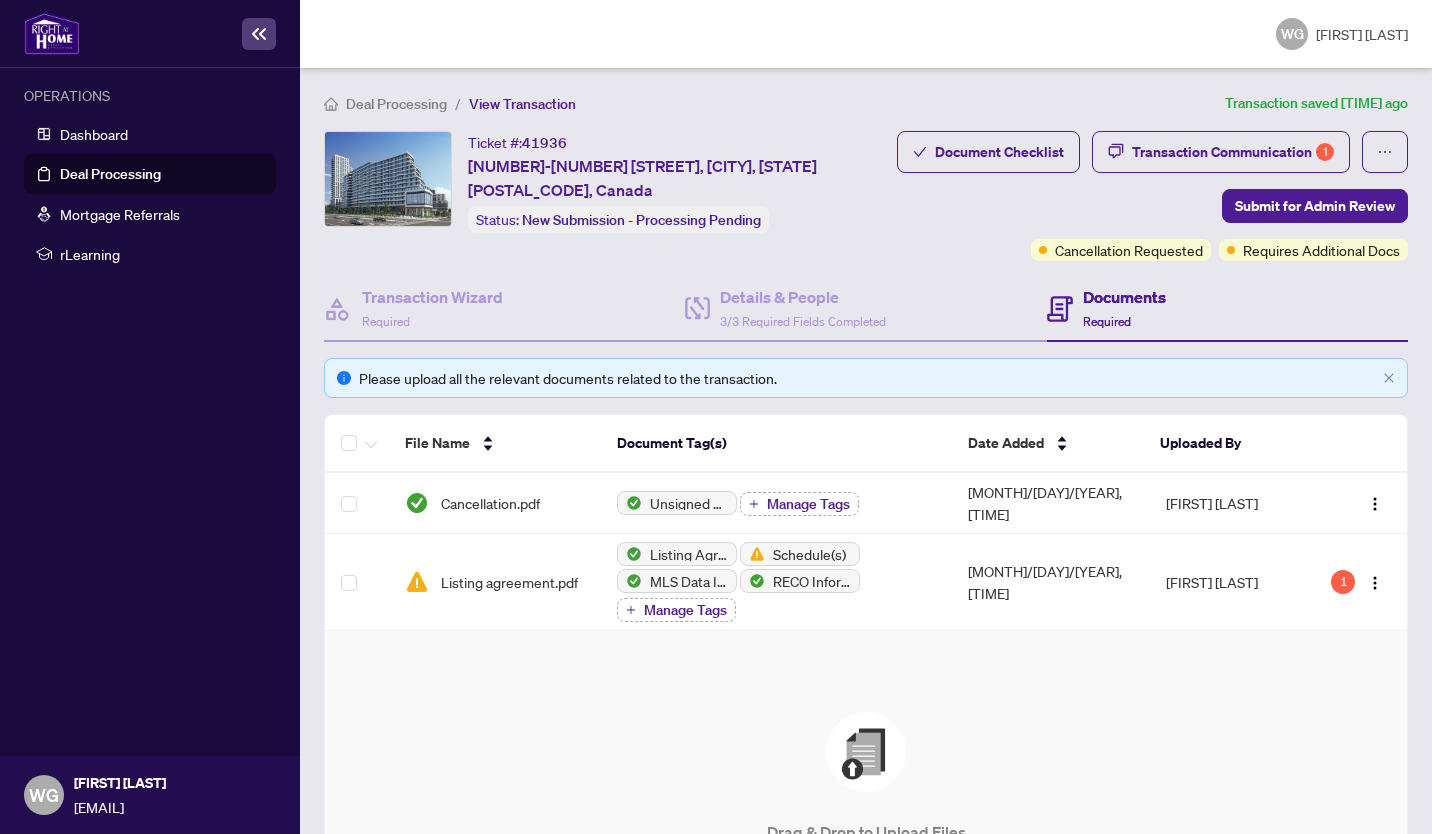 scroll, scrollTop: 200, scrollLeft: 0, axis: vertical 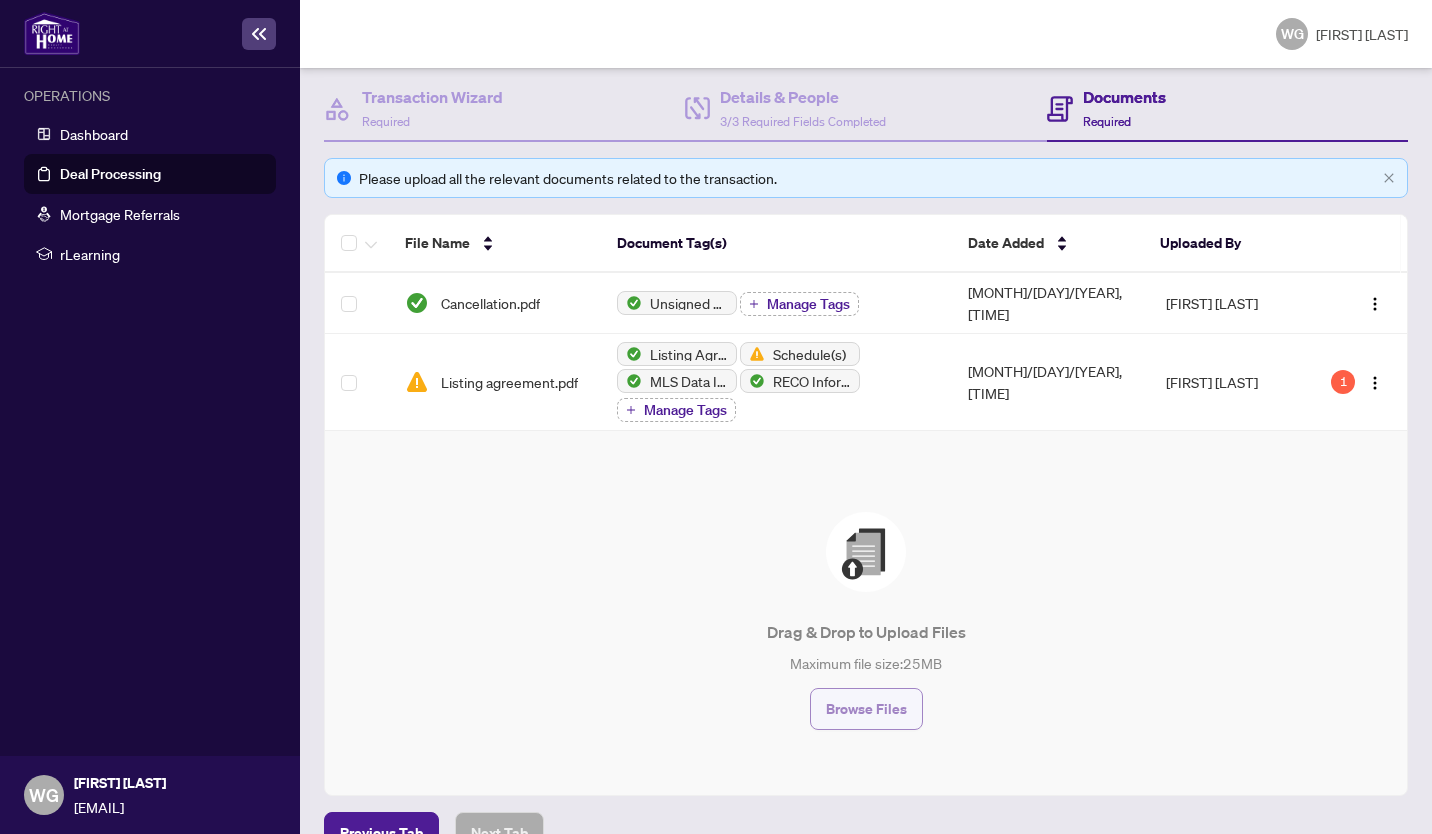 click on "Browse Files" at bounding box center [866, 709] 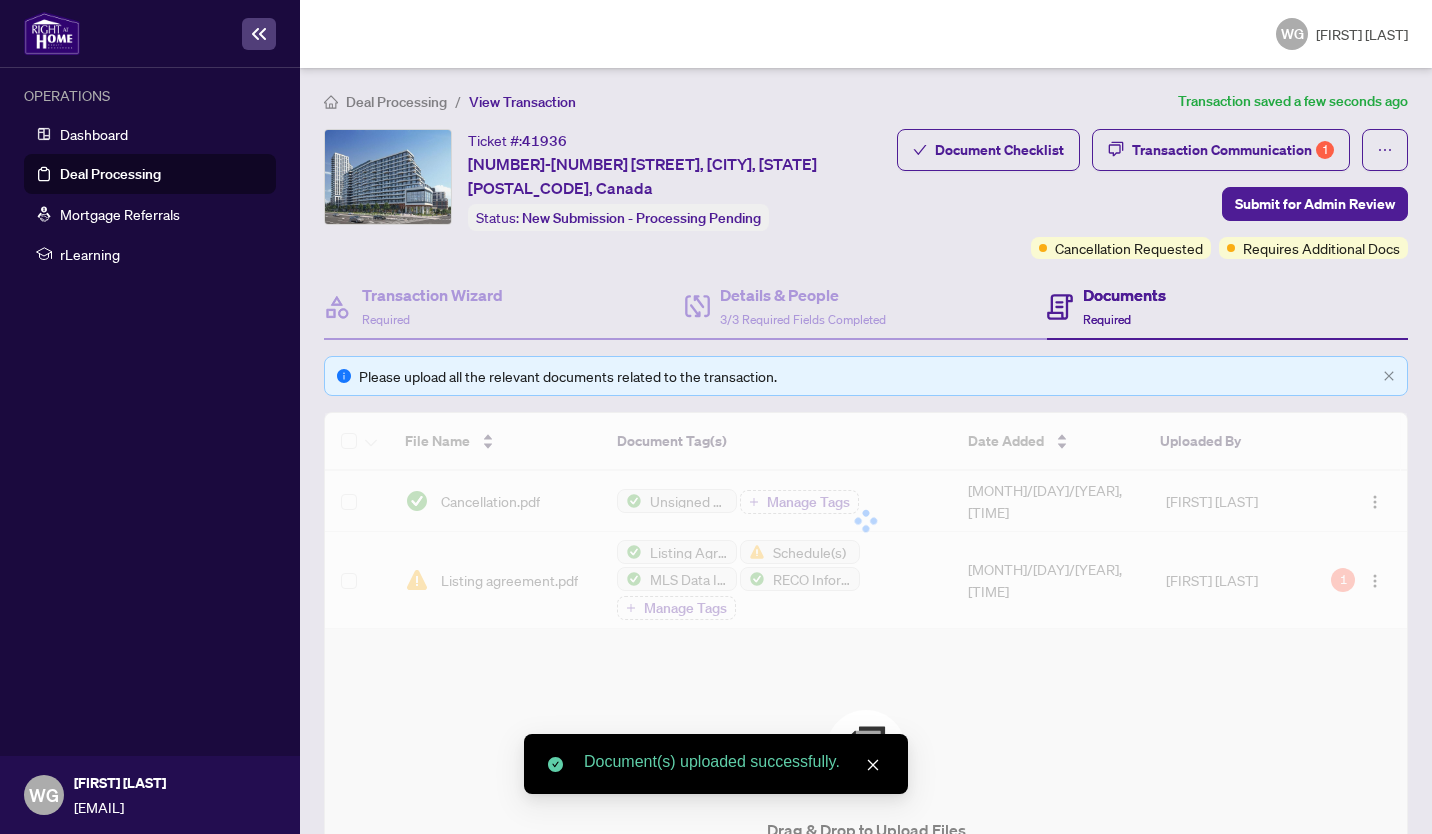 scroll, scrollTop: 0, scrollLeft: 0, axis: both 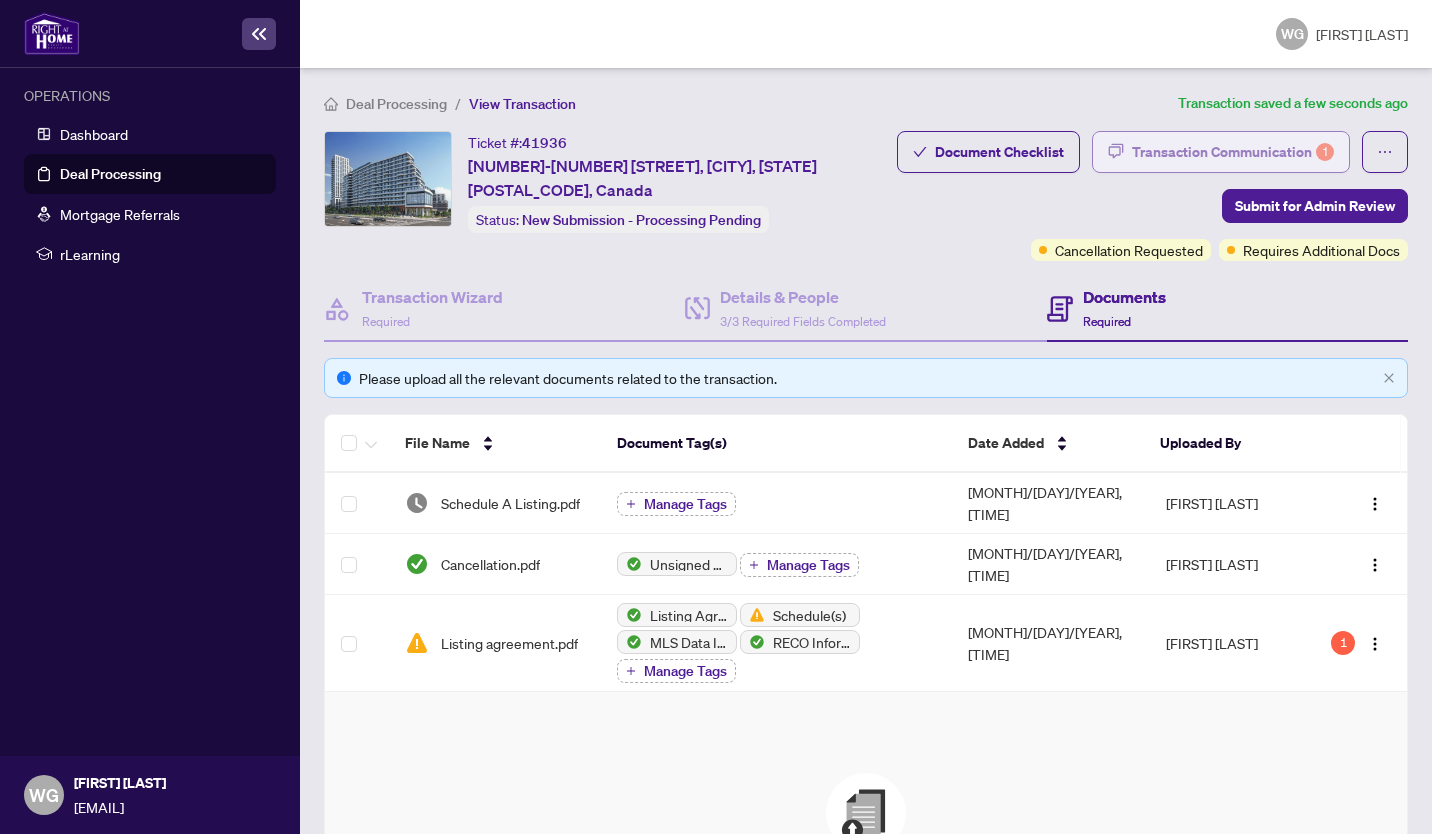 click on "Transaction Communication 1" at bounding box center [1233, 152] 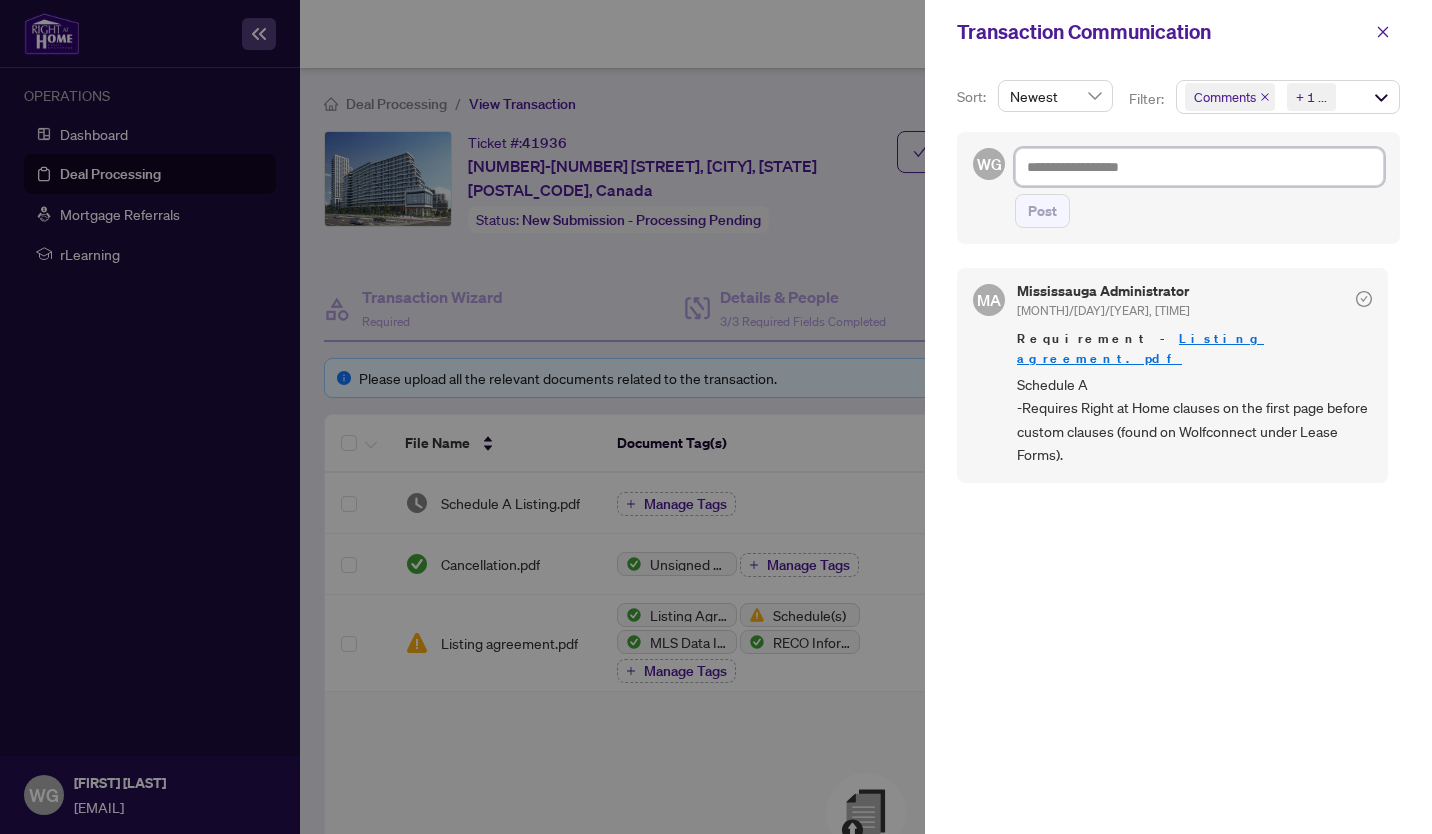click at bounding box center [1199, 167] 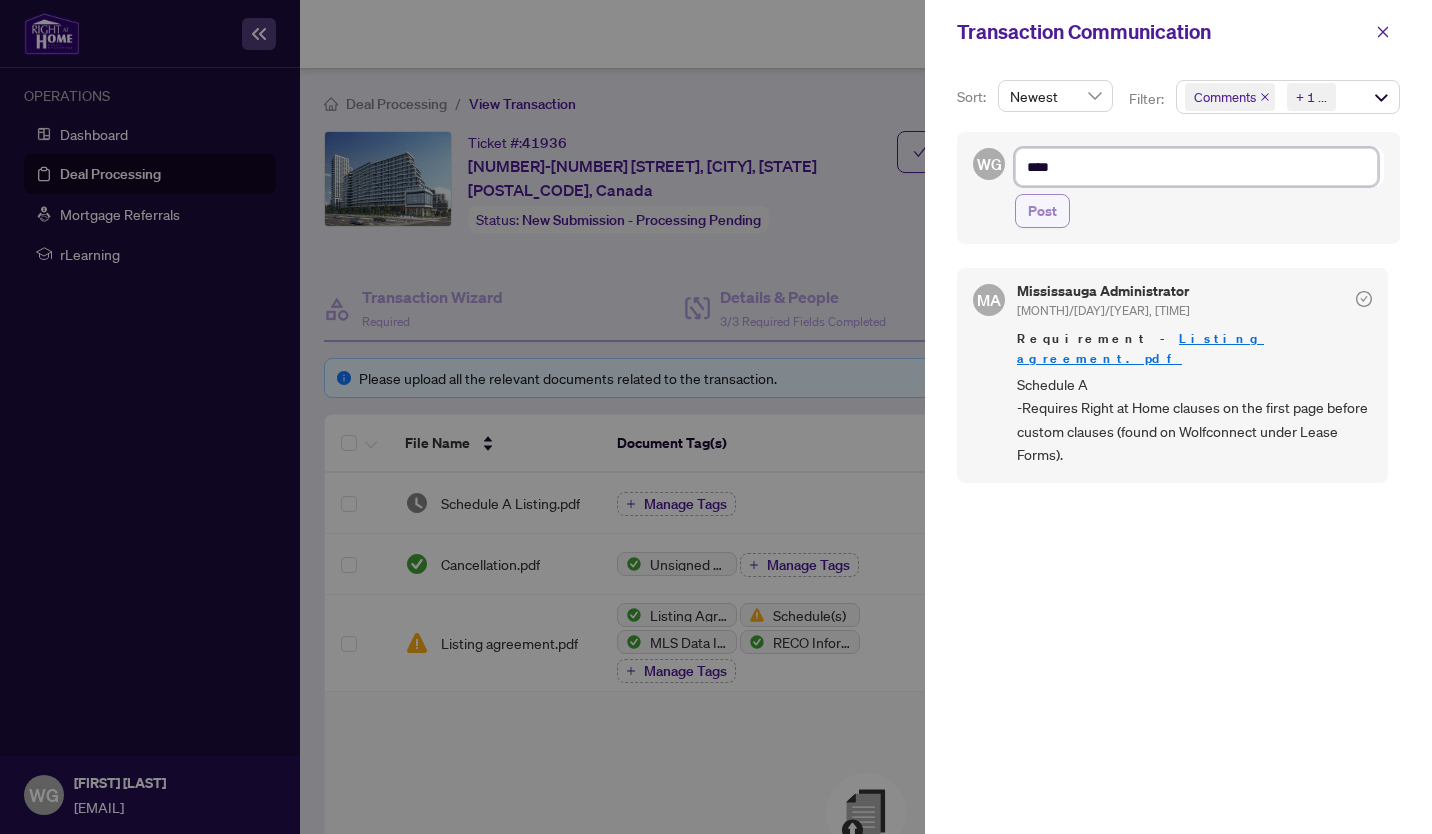 type on "****" 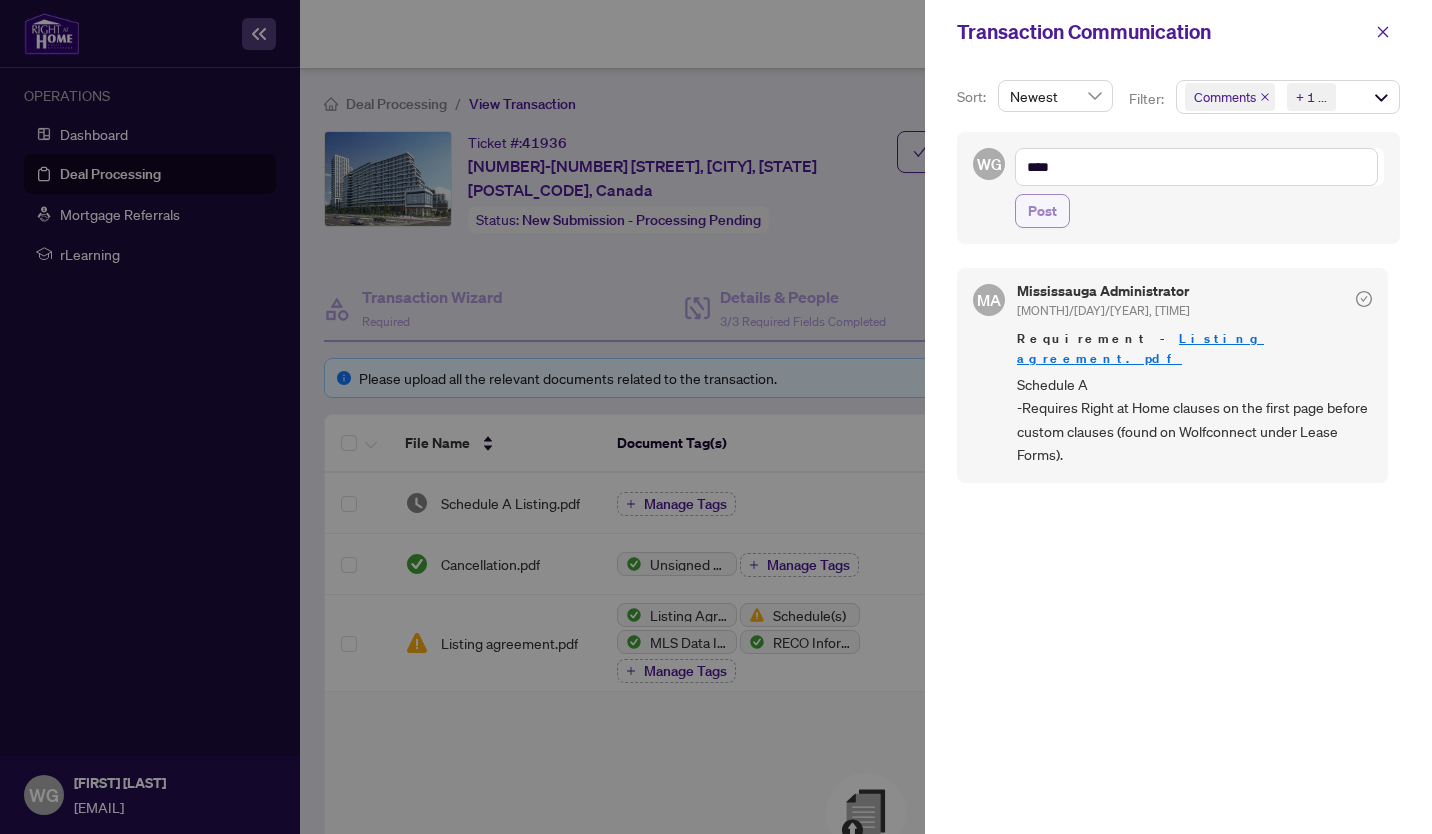 click on "Post" at bounding box center [1042, 211] 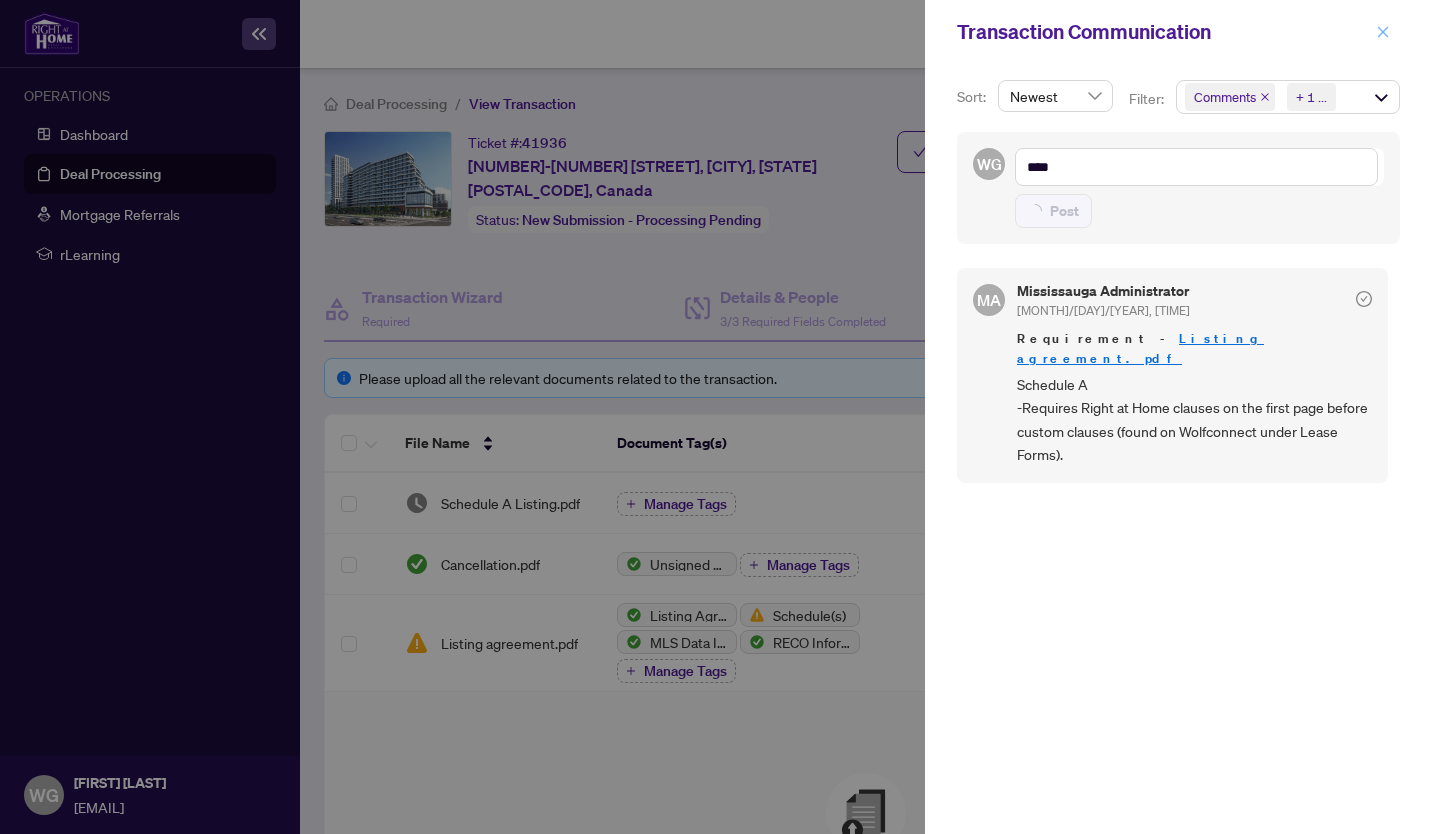 click at bounding box center [1383, 31] 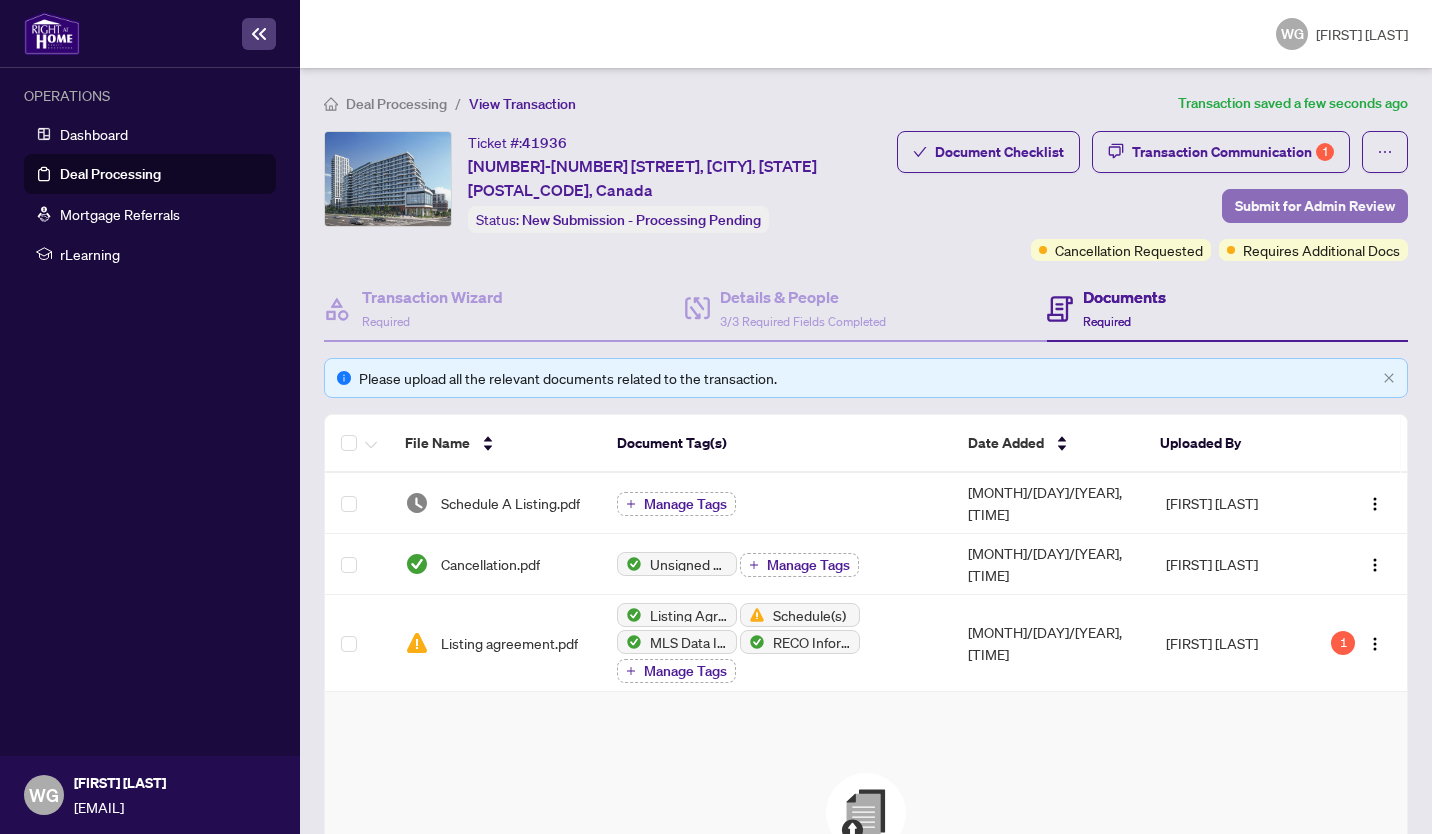 click on "Submit for Admin Review" at bounding box center (1315, 206) 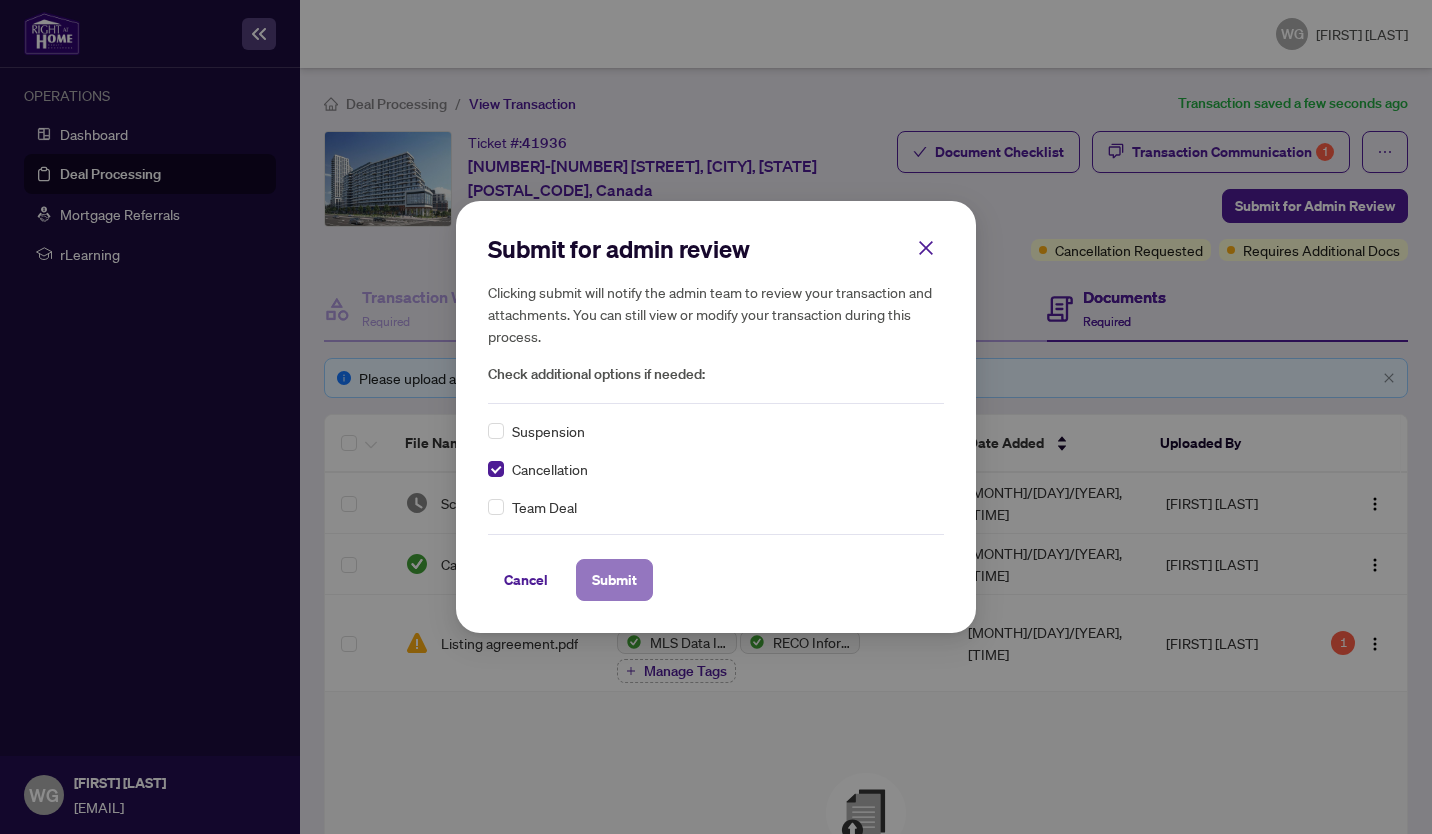 click on "Submit" at bounding box center [614, 580] 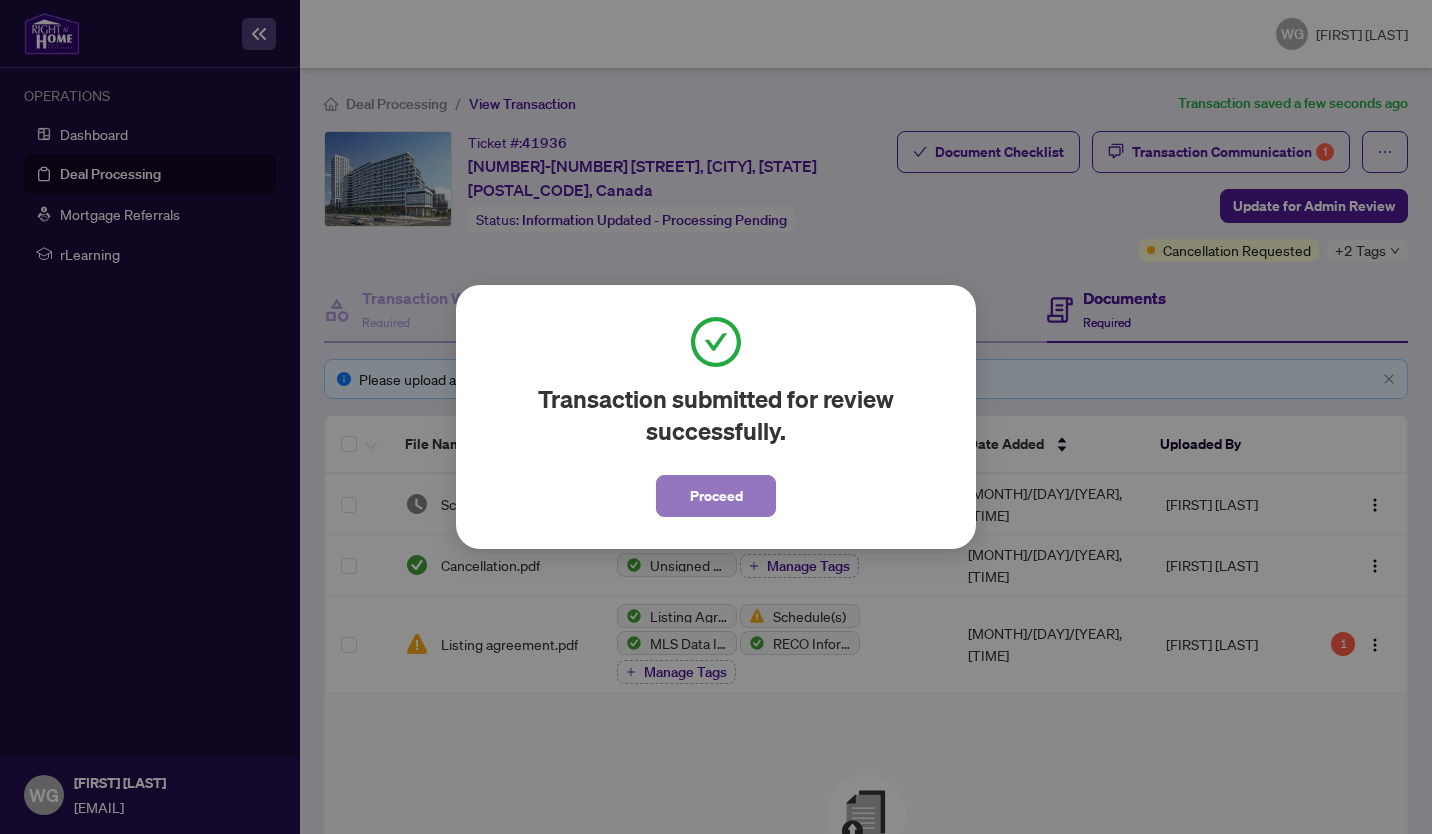 click on "Proceed" at bounding box center (716, 496) 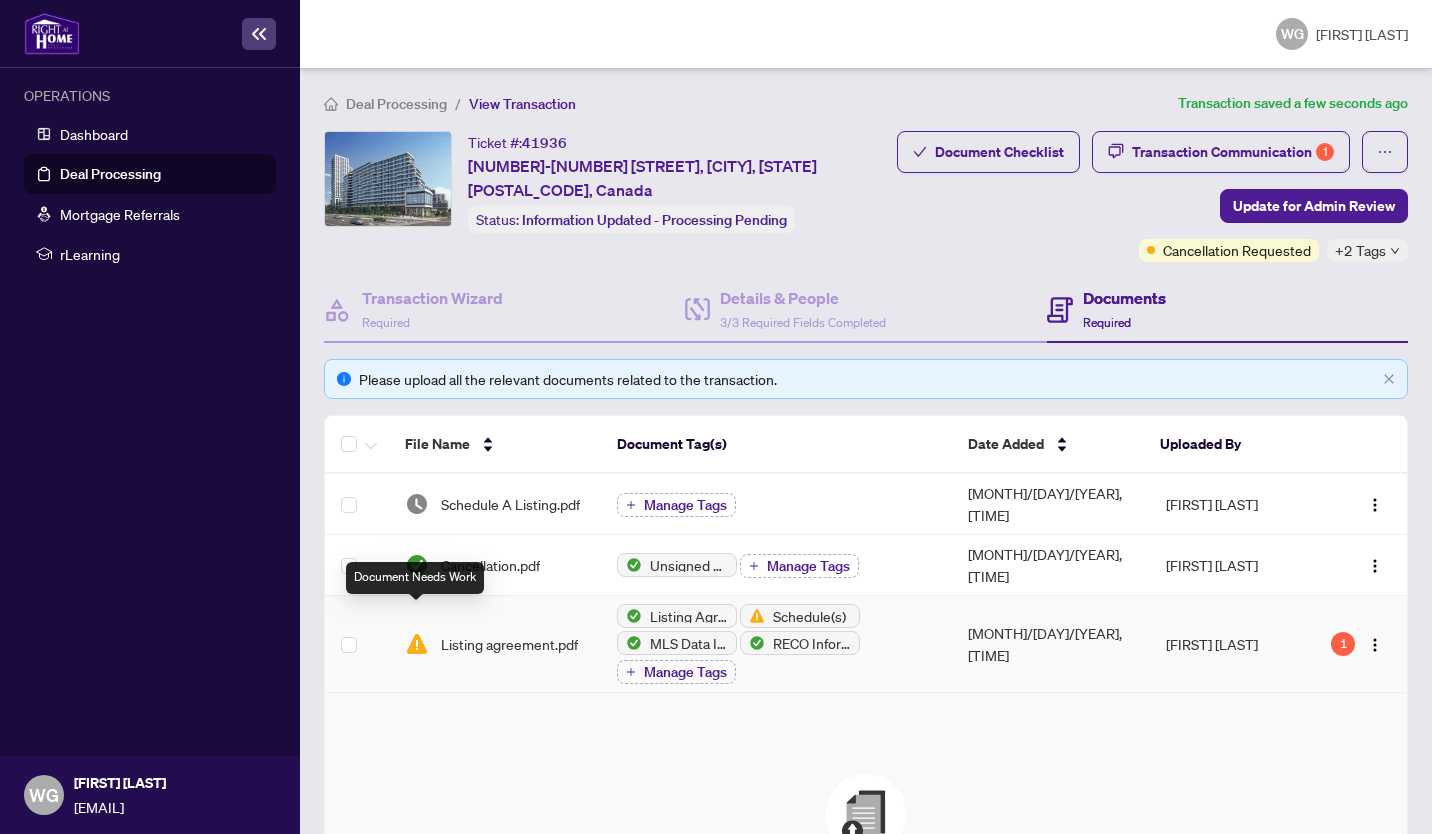 click at bounding box center (417, 644) 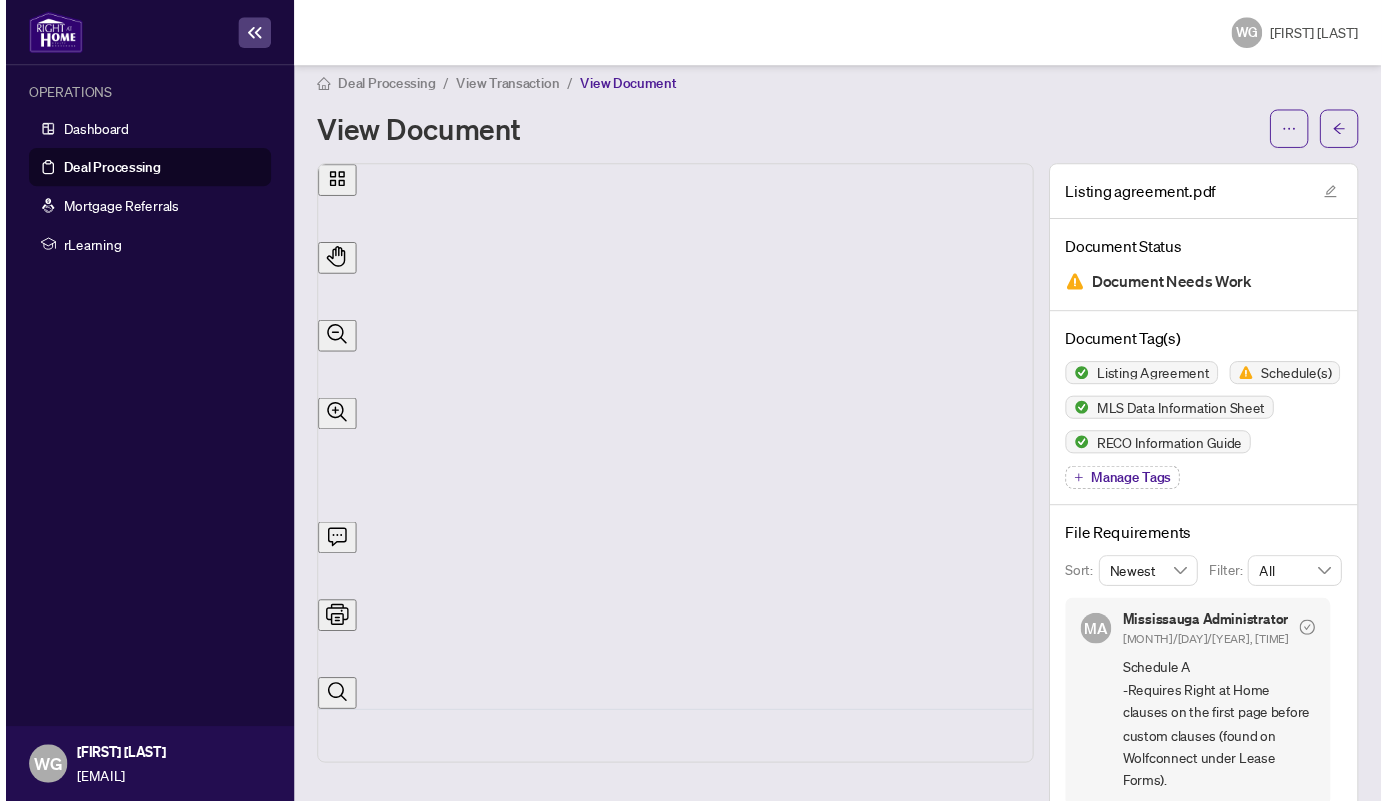 scroll, scrollTop: 0, scrollLeft: 0, axis: both 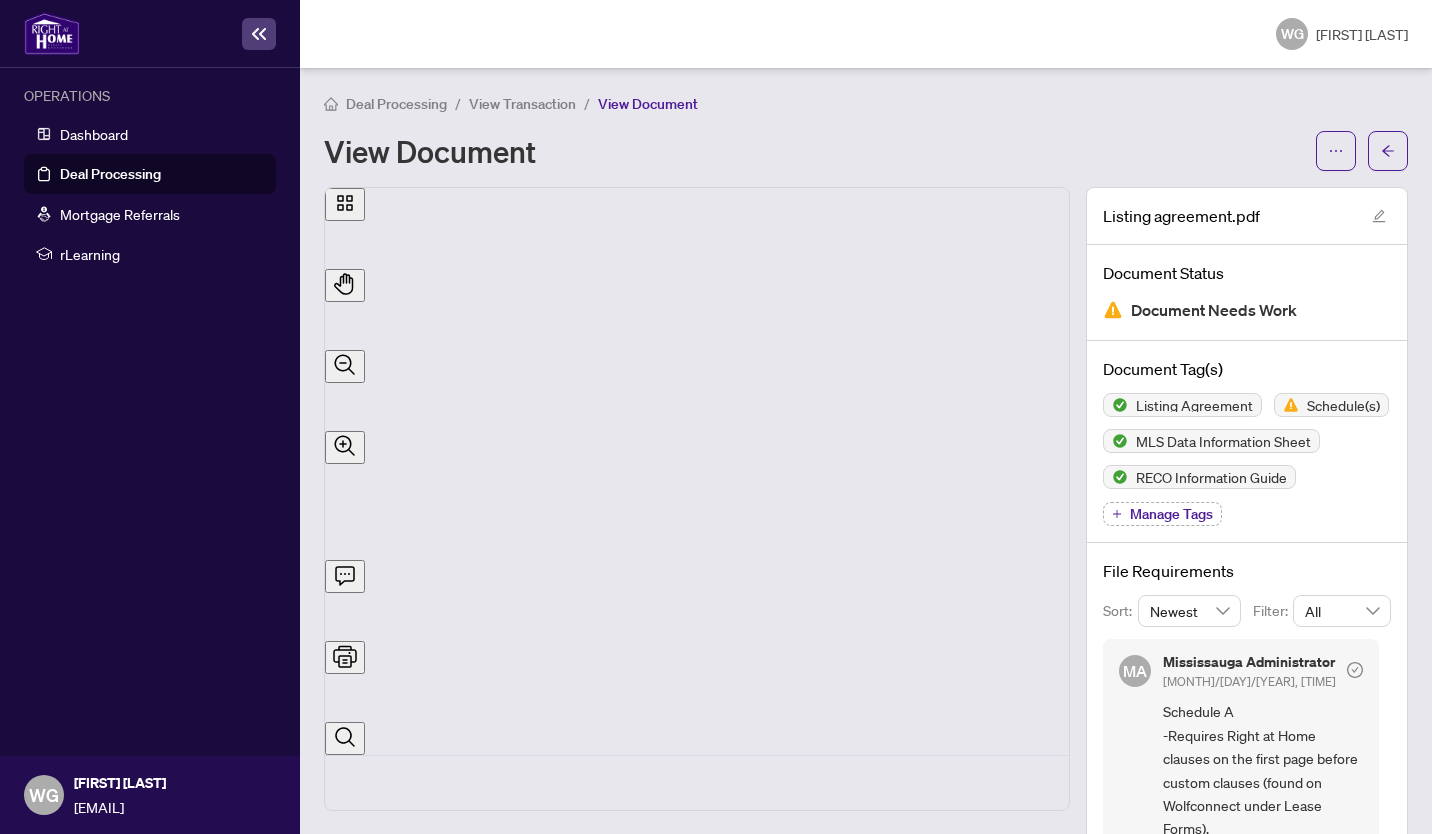 click on "Deal Processing" at bounding box center [110, 174] 